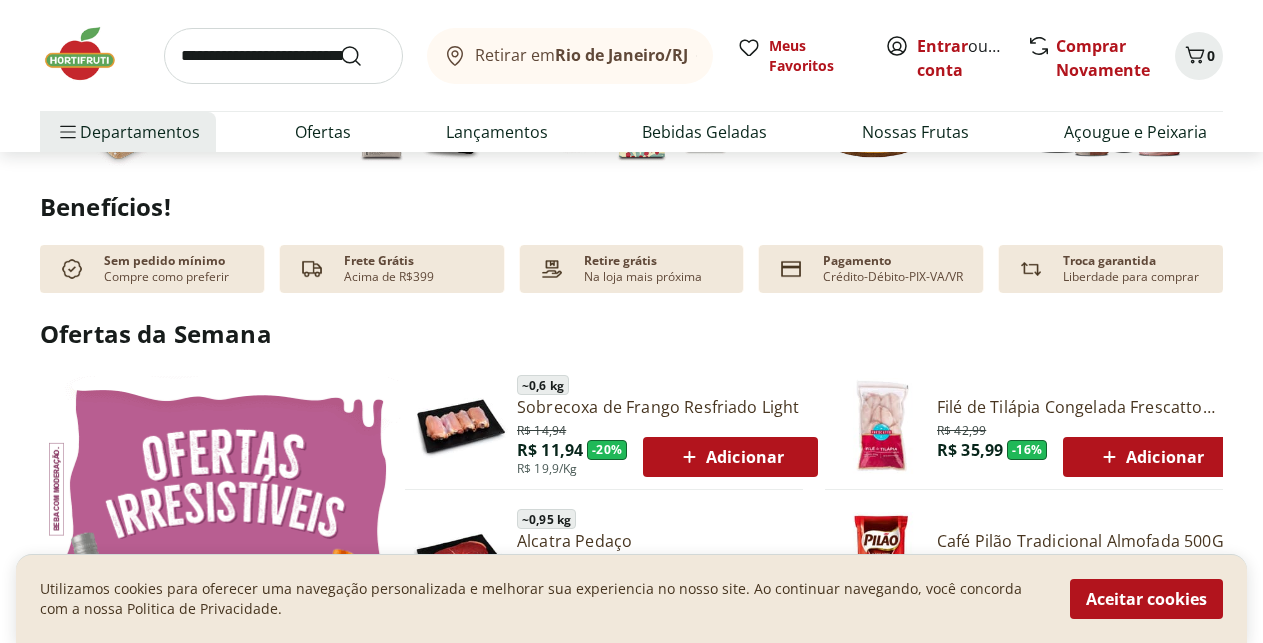 scroll, scrollTop: 612, scrollLeft: 0, axis: vertical 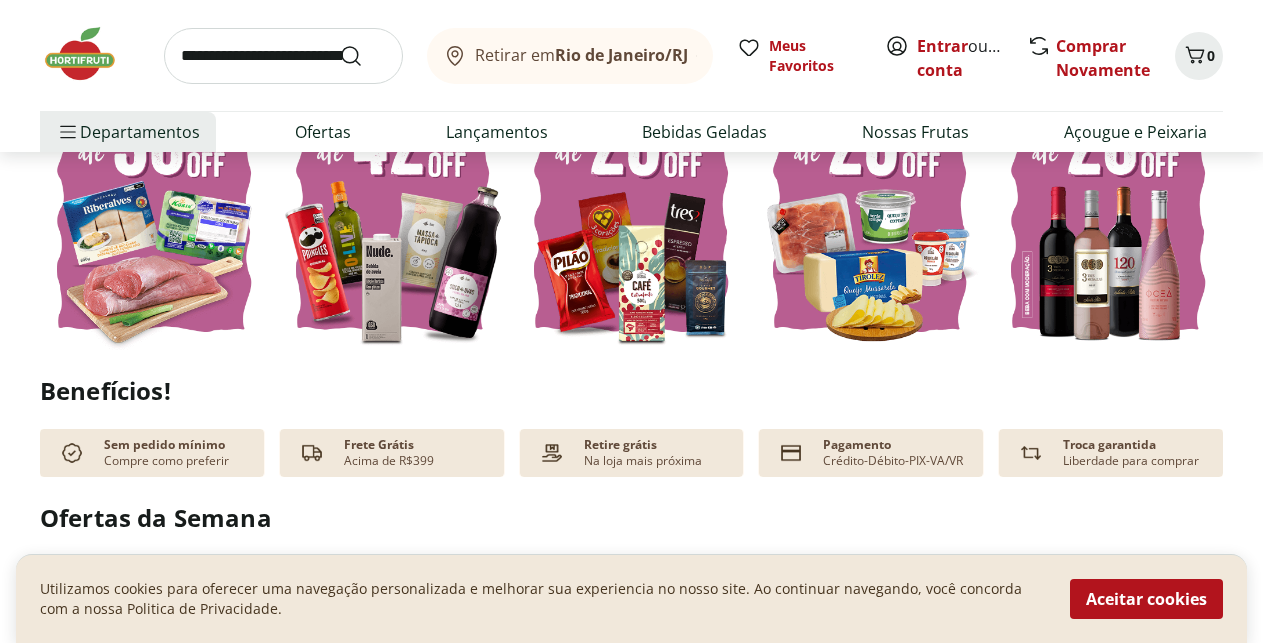 click at bounding box center [283, 56] 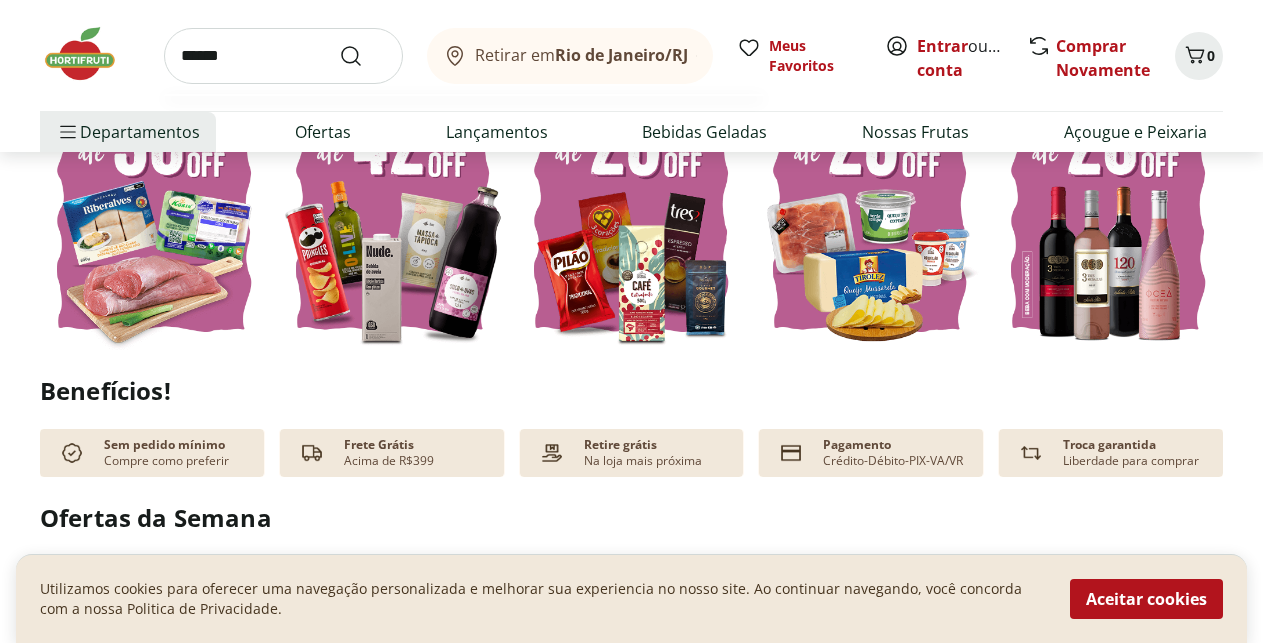 type on "******" 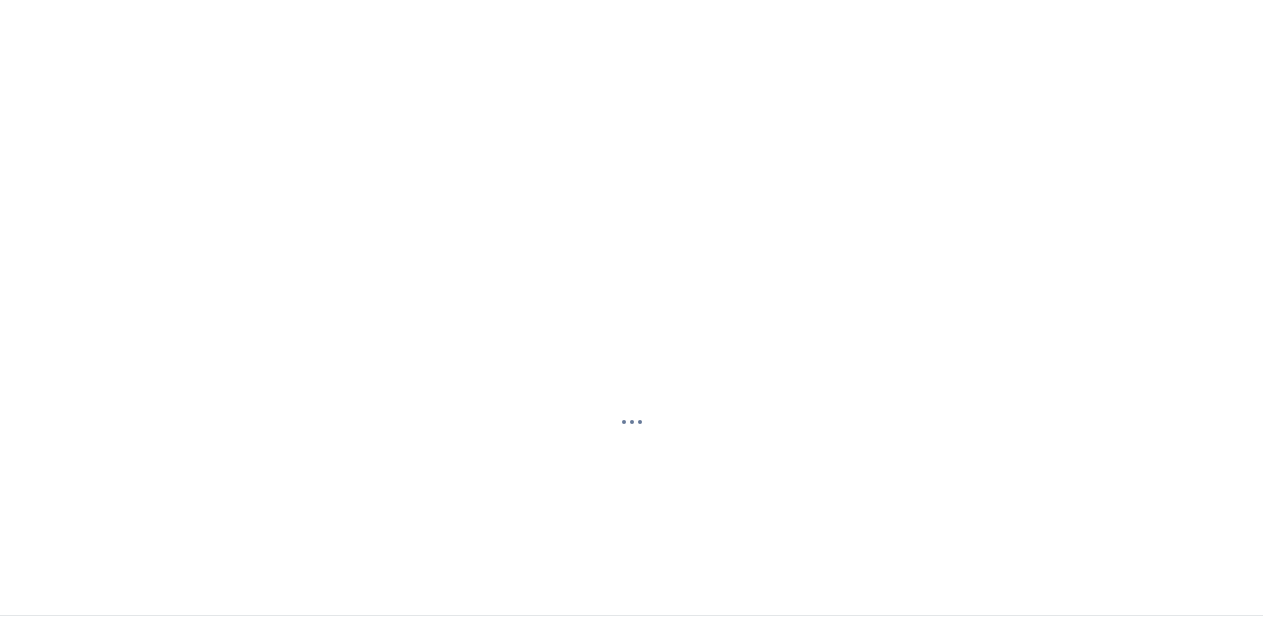 scroll, scrollTop: 0, scrollLeft: 0, axis: both 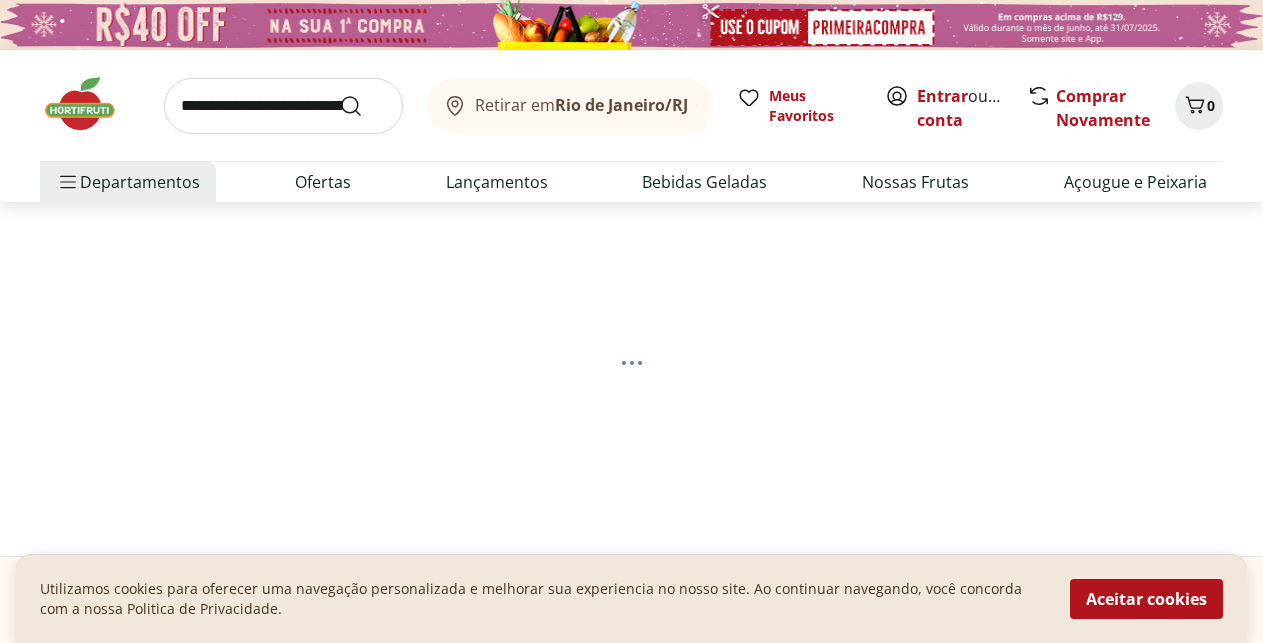 select on "**********" 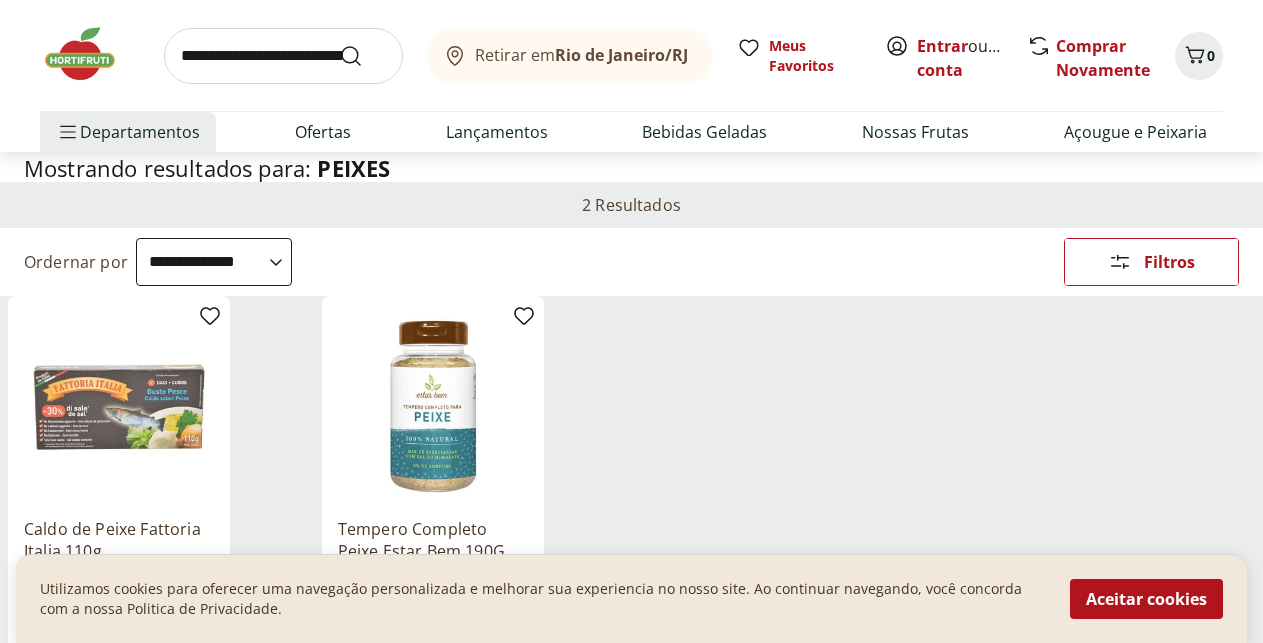 scroll, scrollTop: 204, scrollLeft: 0, axis: vertical 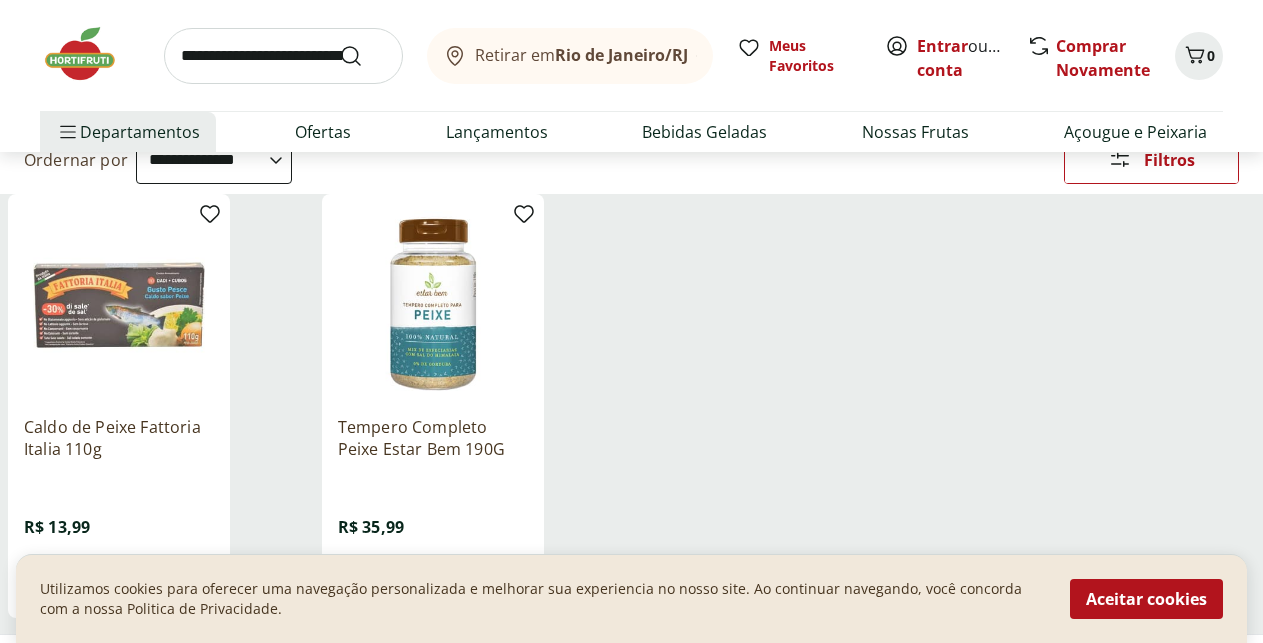 click on "Departamento" at bounding box center [0, 0] 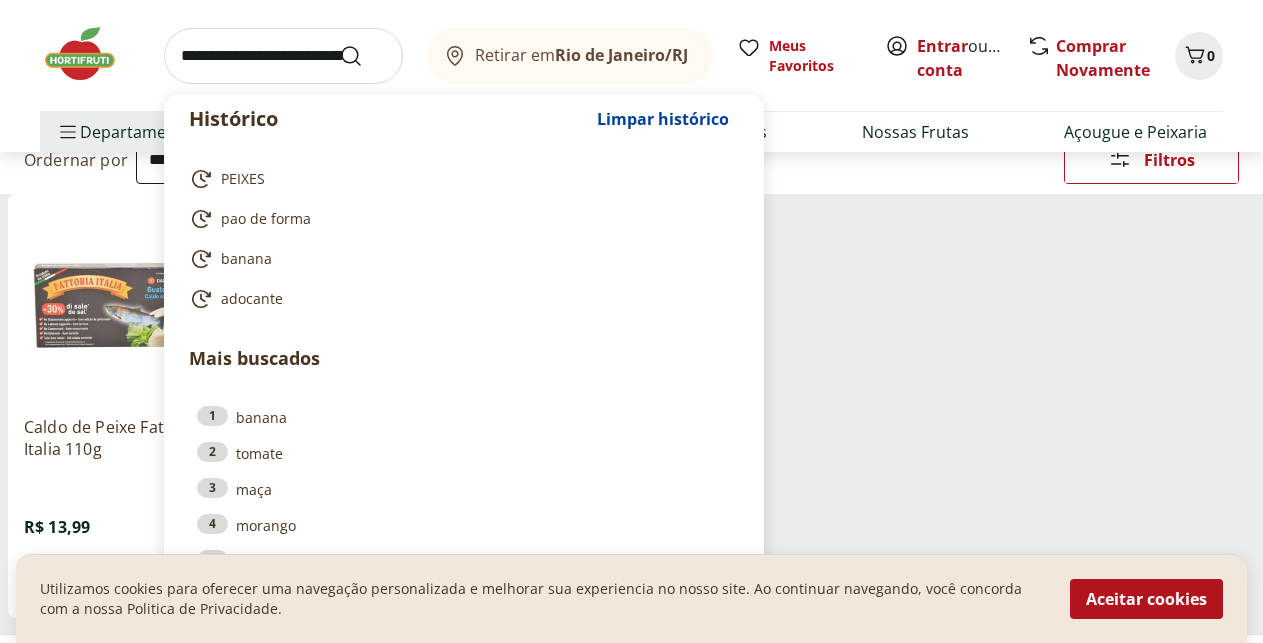 click at bounding box center (283, 56) 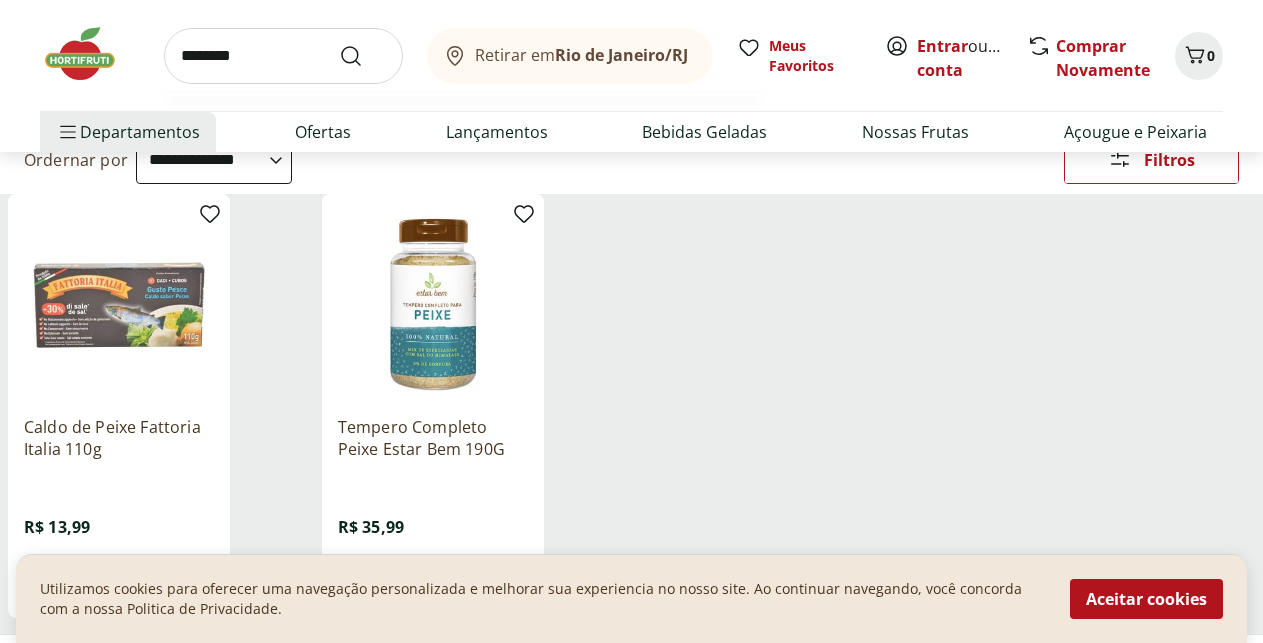 type on "********" 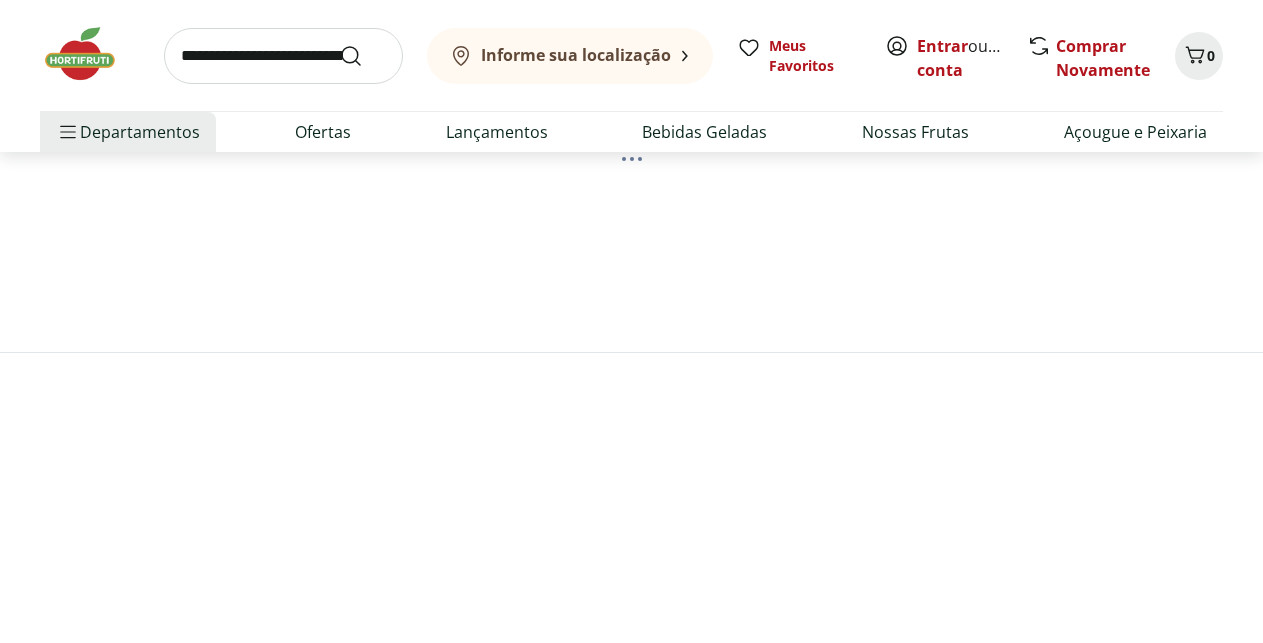 scroll, scrollTop: 0, scrollLeft: 0, axis: both 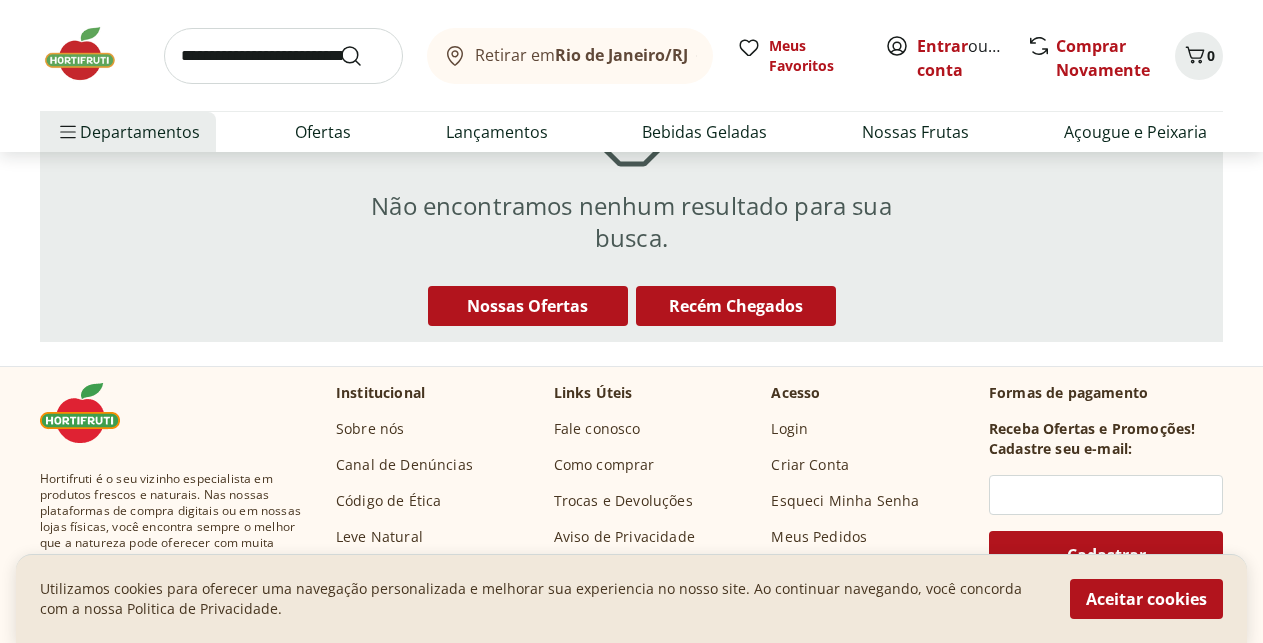 click at bounding box center (283, 56) 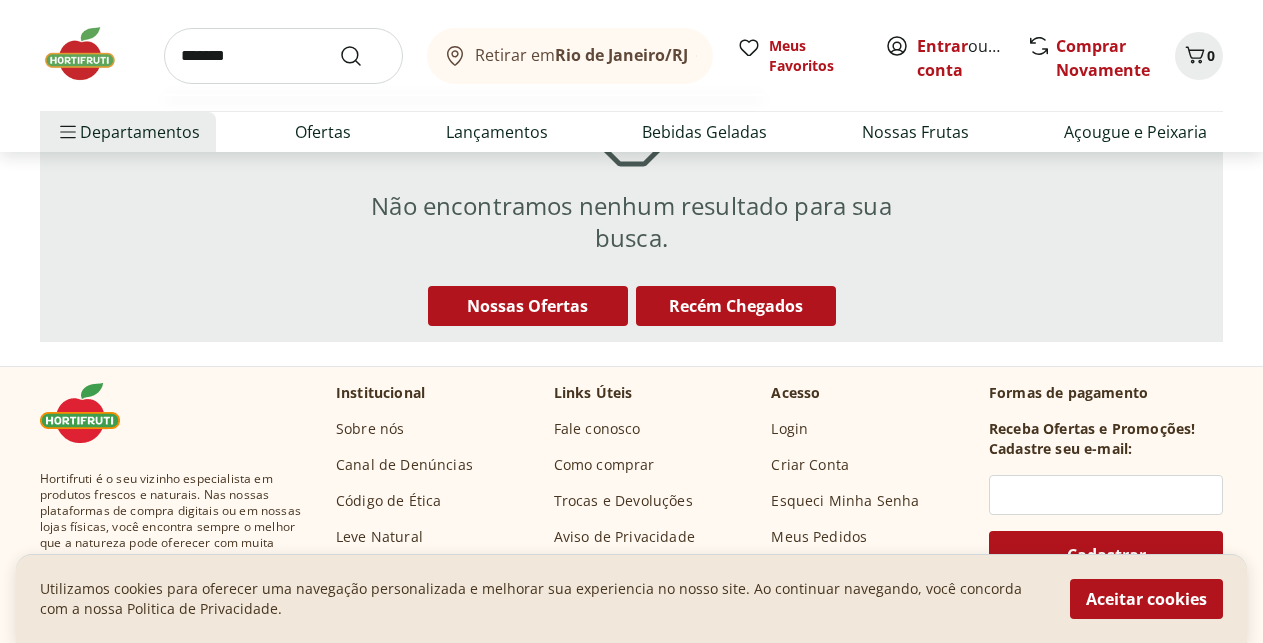 type on "*******" 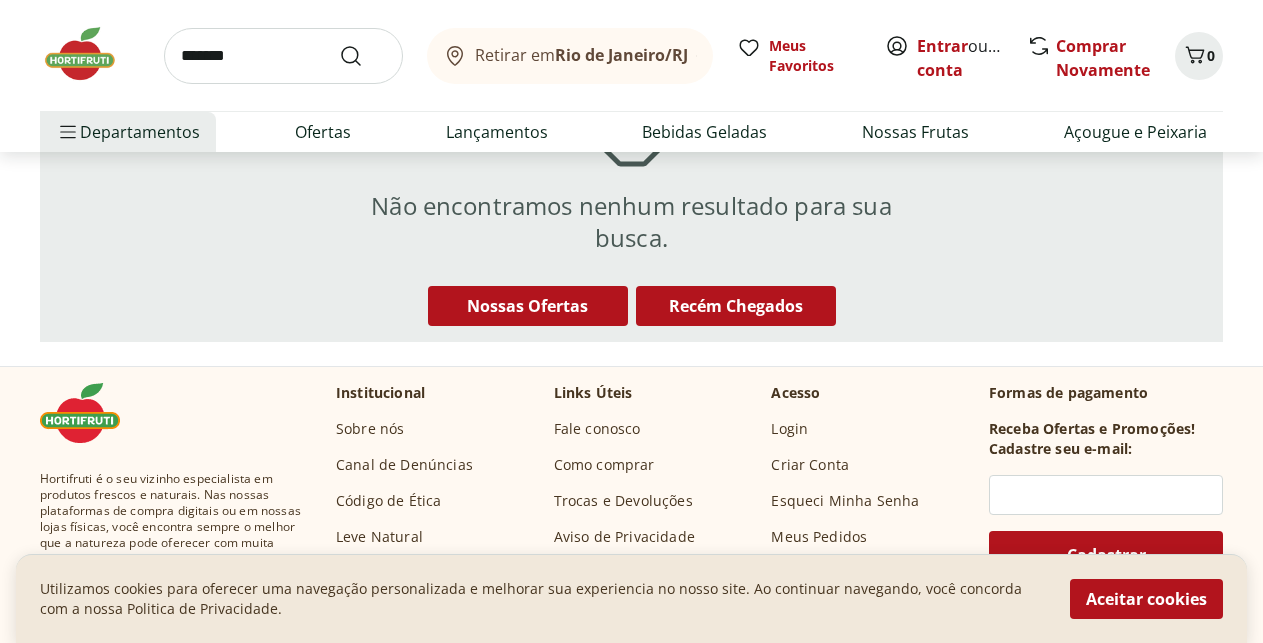 scroll, scrollTop: 0, scrollLeft: 0, axis: both 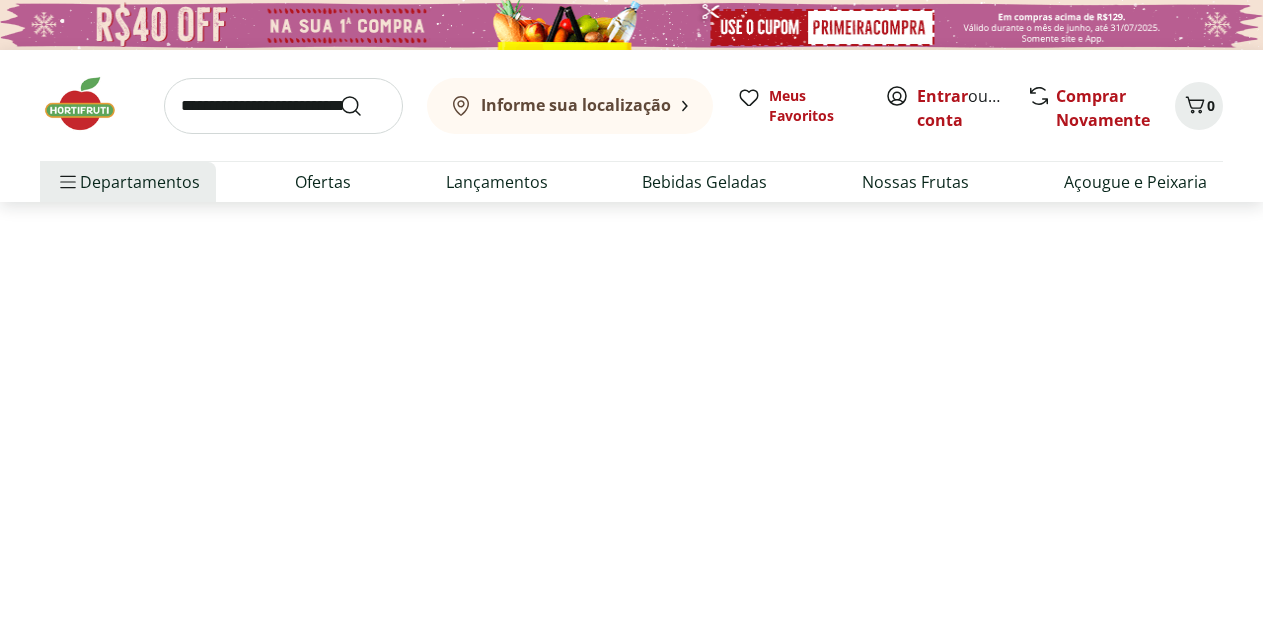 select on "**********" 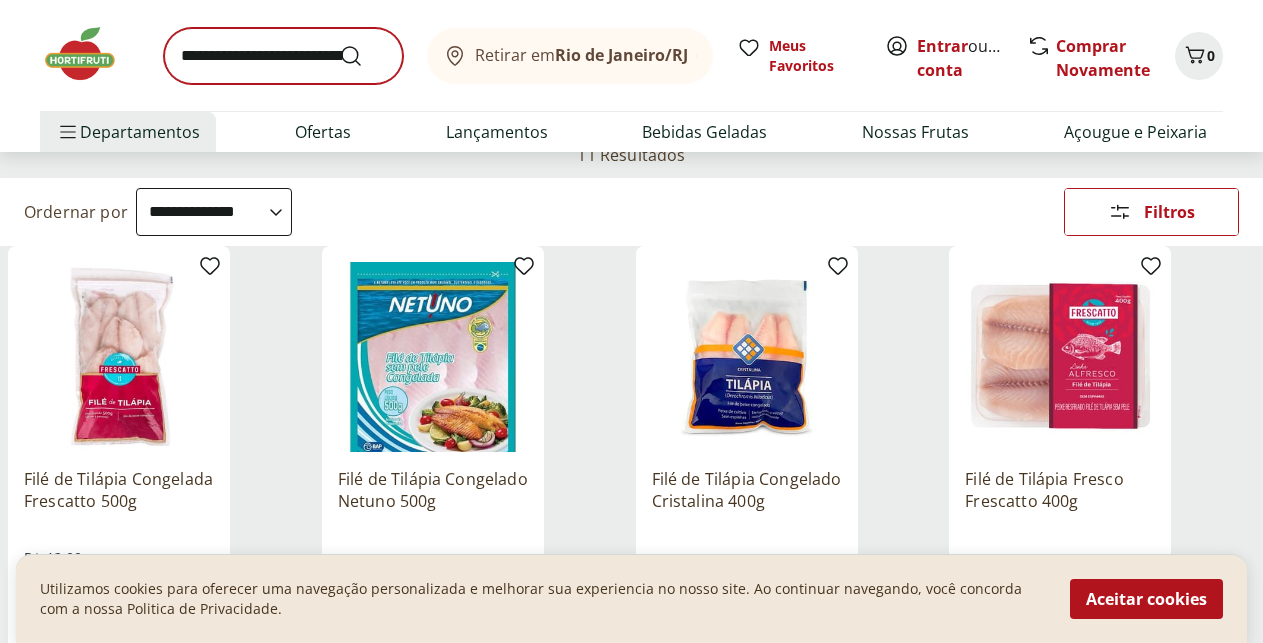 scroll, scrollTop: 204, scrollLeft: 0, axis: vertical 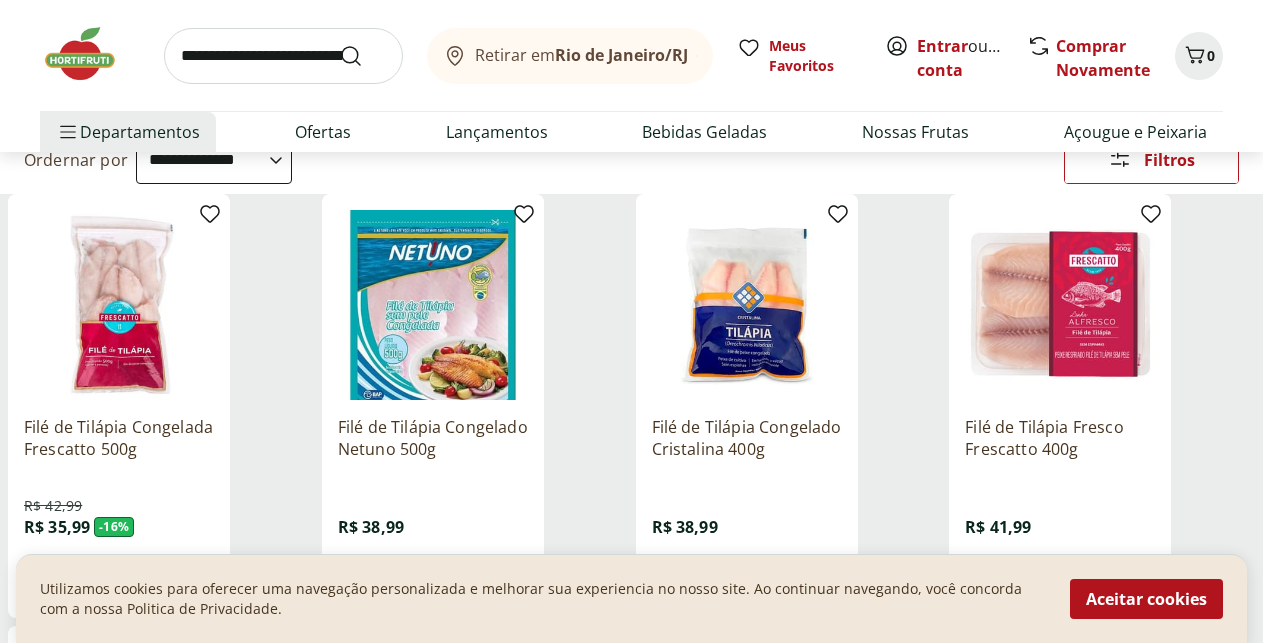 click 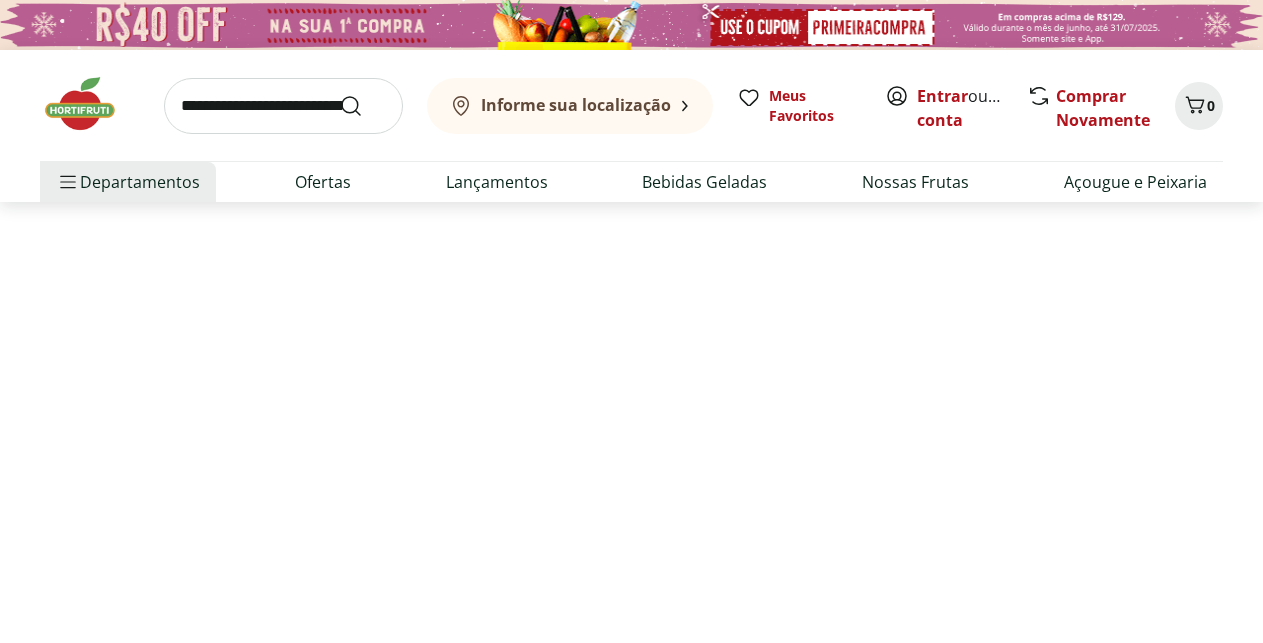 select on "**********" 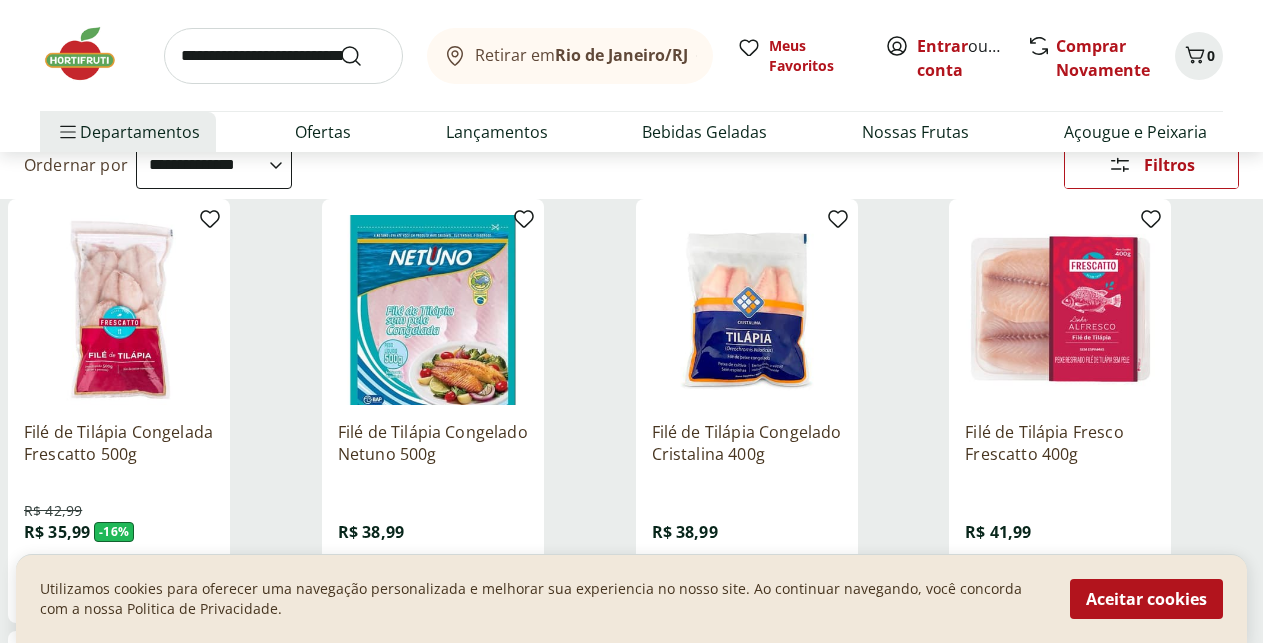scroll, scrollTop: 204, scrollLeft: 0, axis: vertical 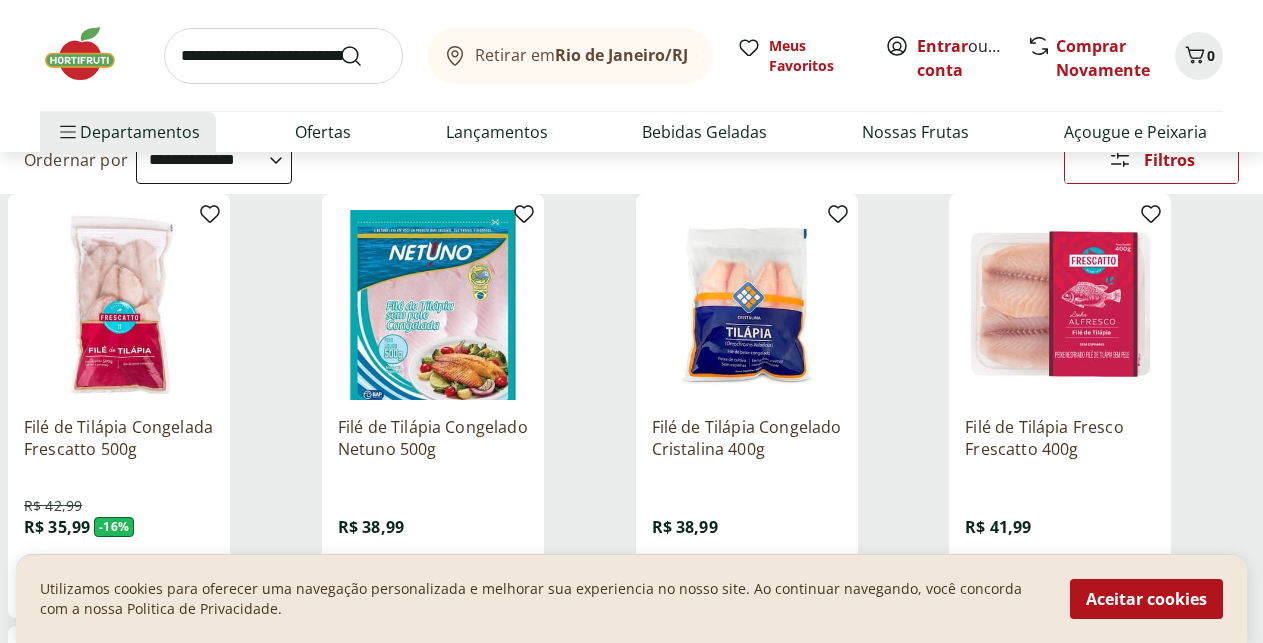 click on "Categoria" at bounding box center [0, 0] 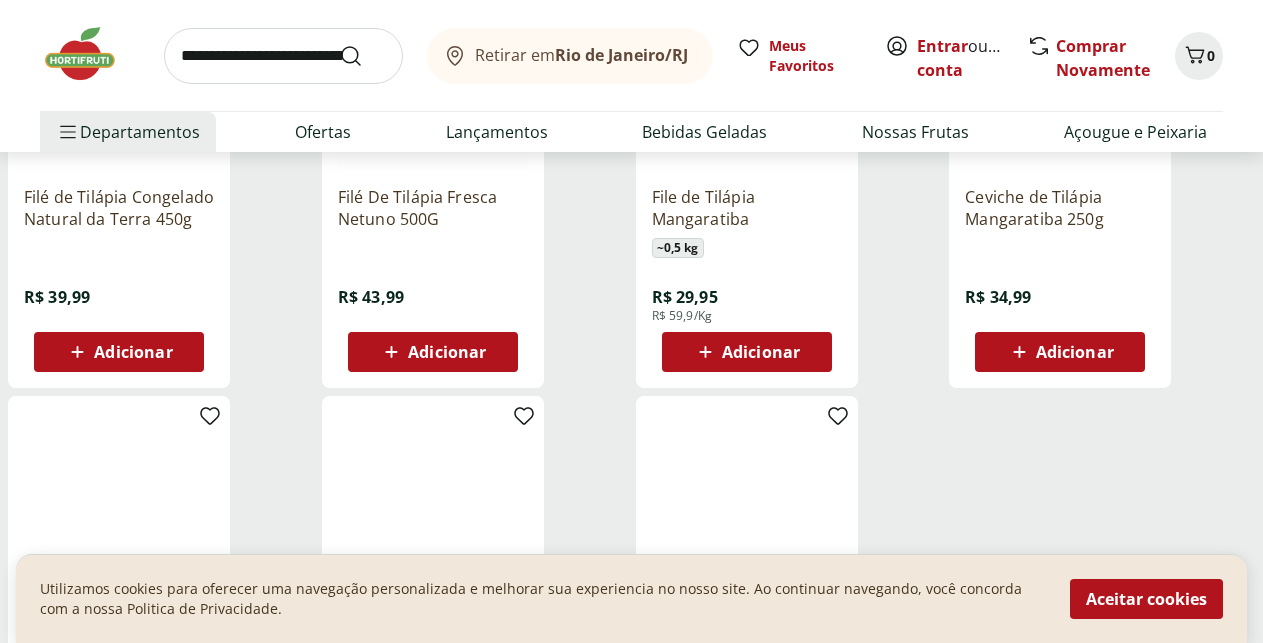 scroll, scrollTop: 918, scrollLeft: 0, axis: vertical 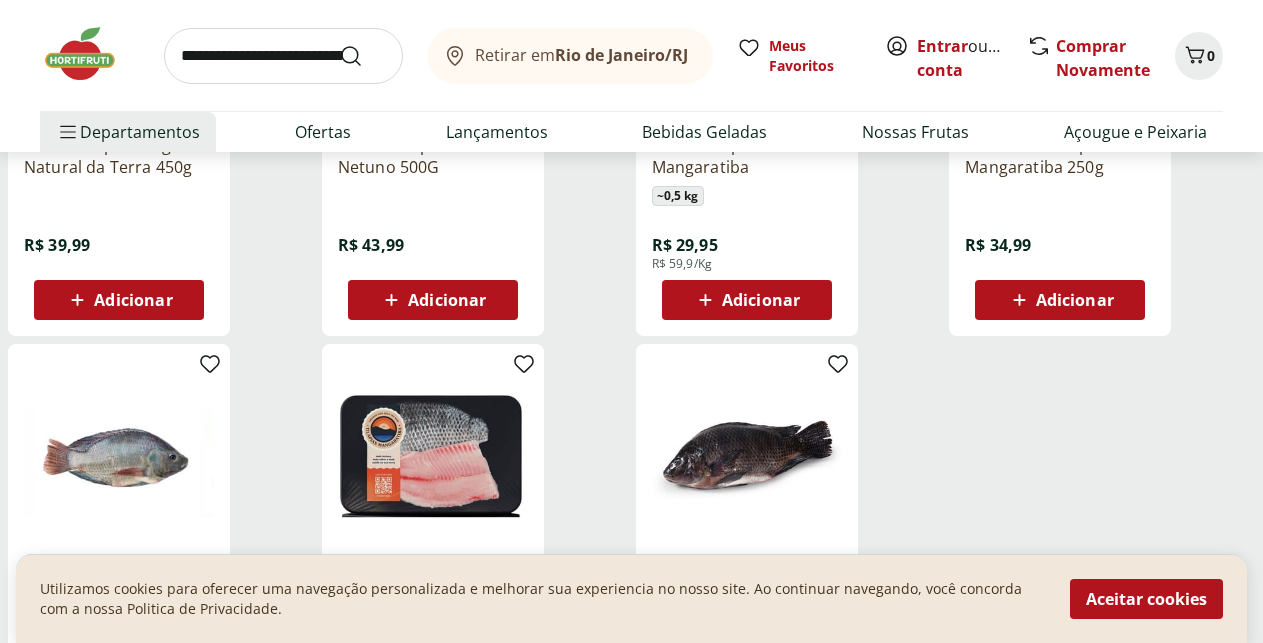 click on "Aceitar cookies" at bounding box center (1146, 599) 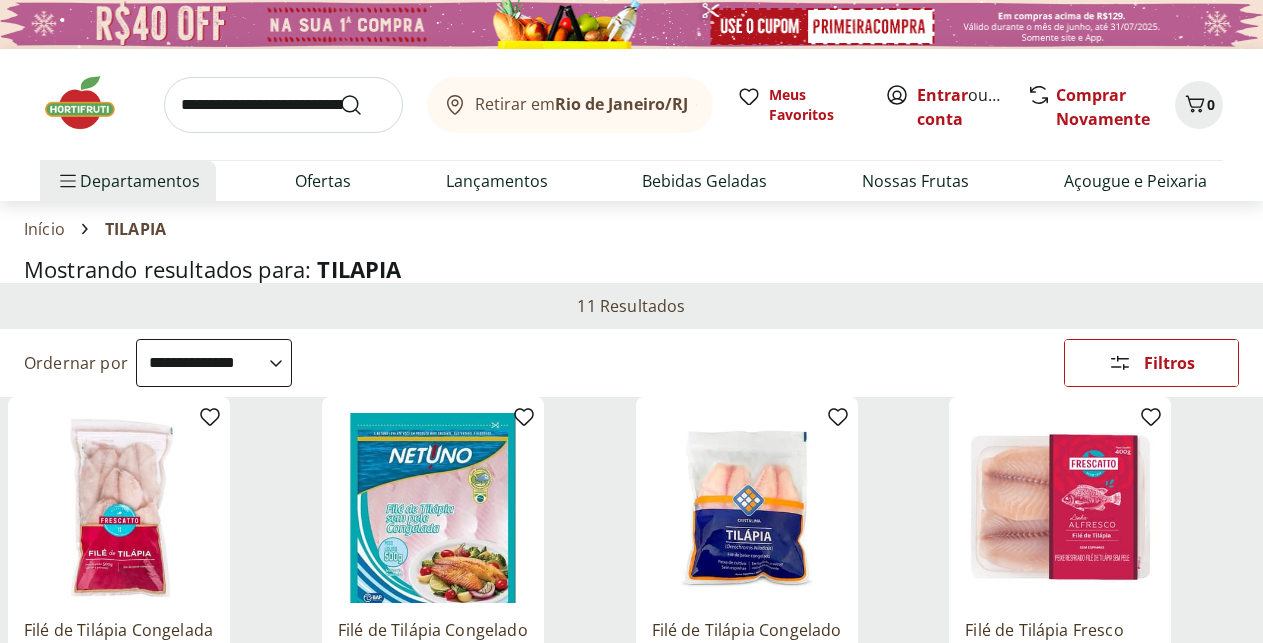 scroll, scrollTop: 0, scrollLeft: 0, axis: both 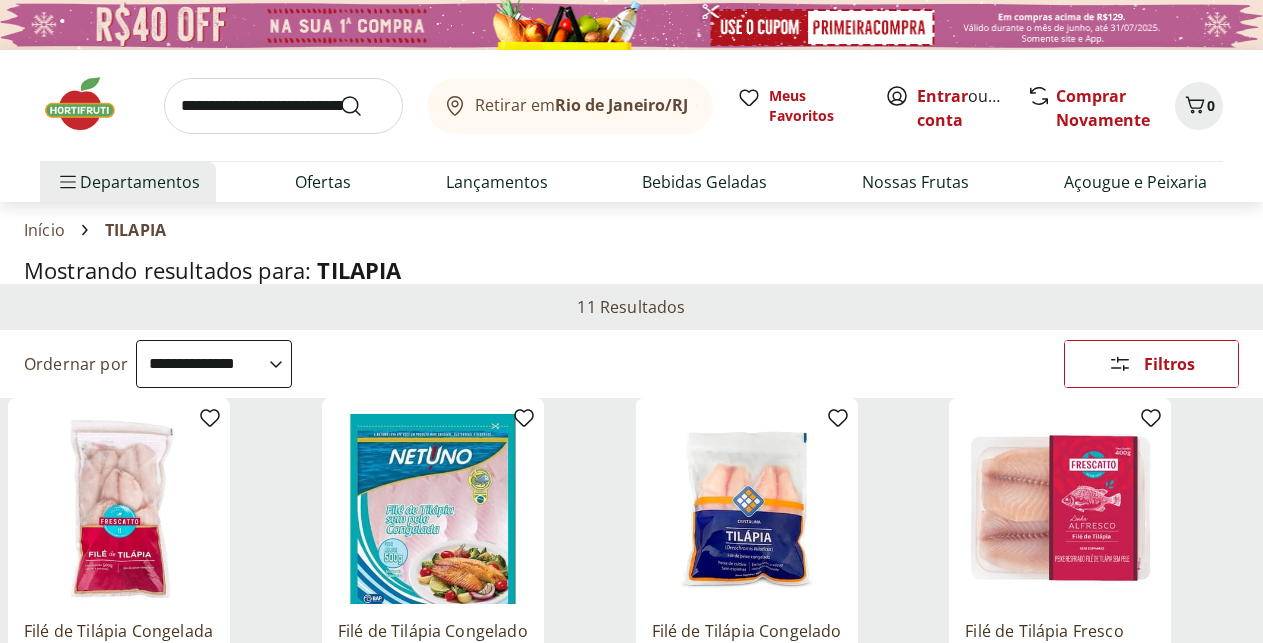 click at bounding box center (283, 106) 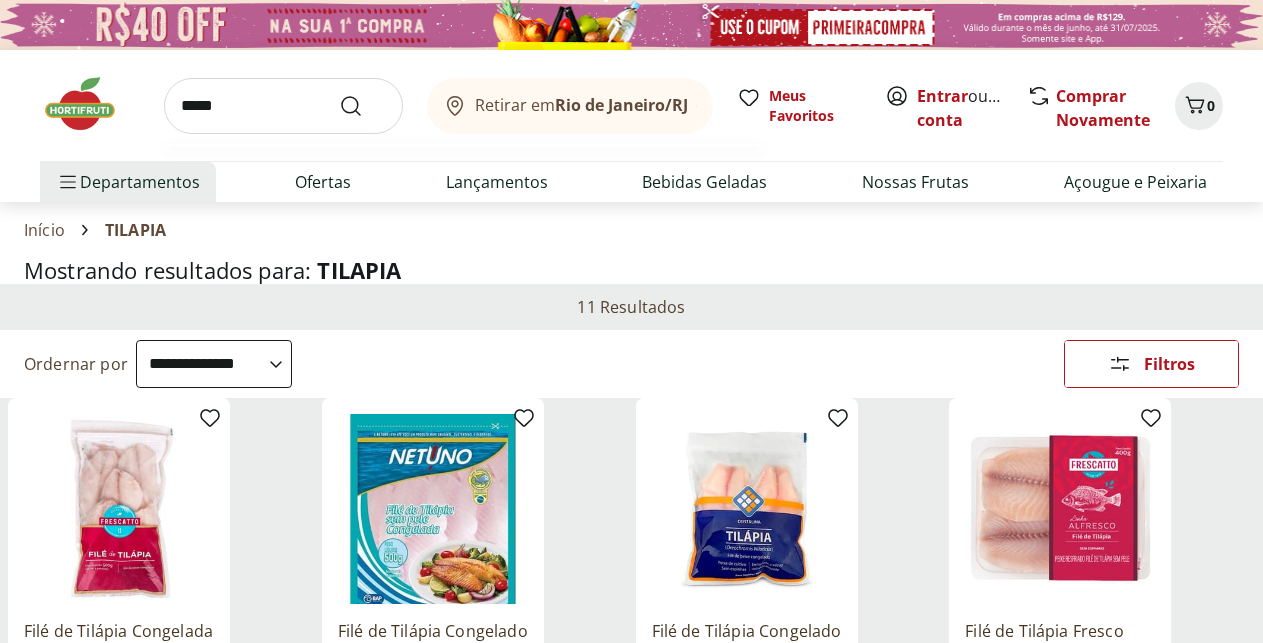 type on "*****" 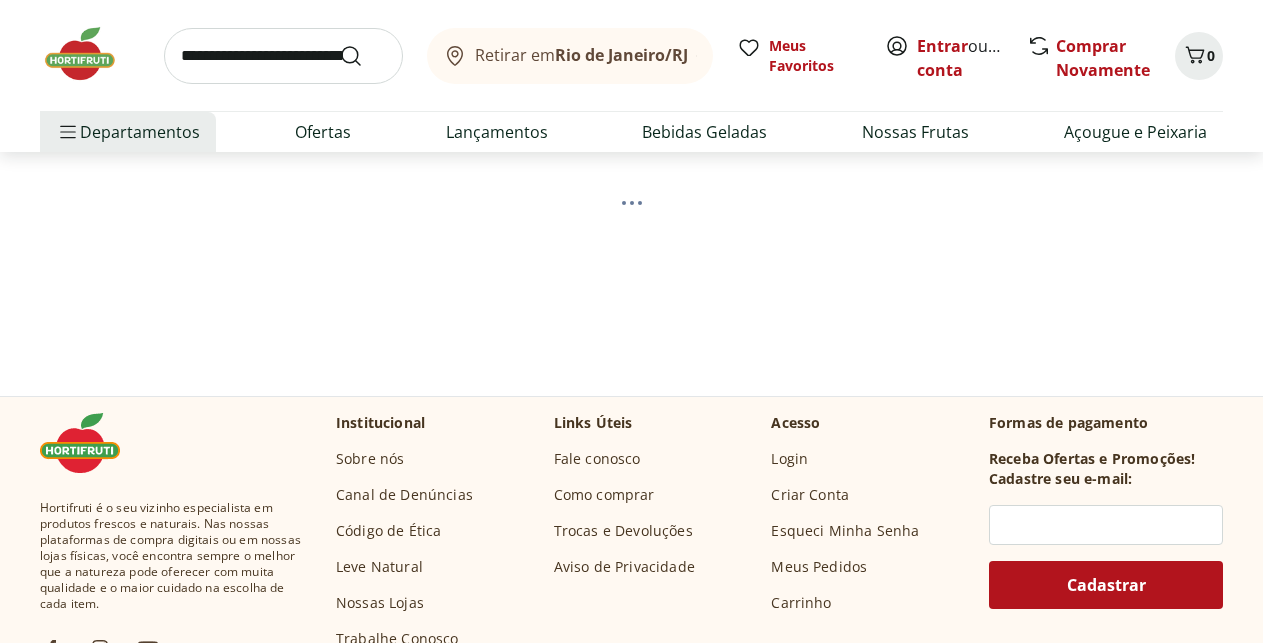 scroll, scrollTop: 0, scrollLeft: 0, axis: both 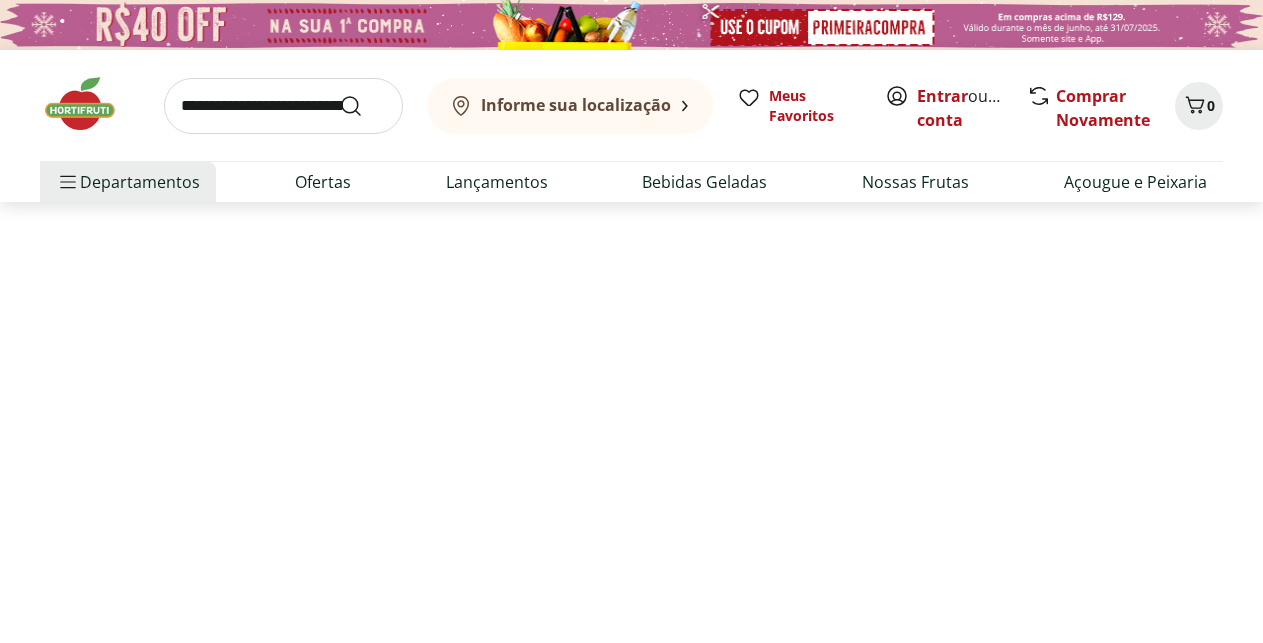 select on "**********" 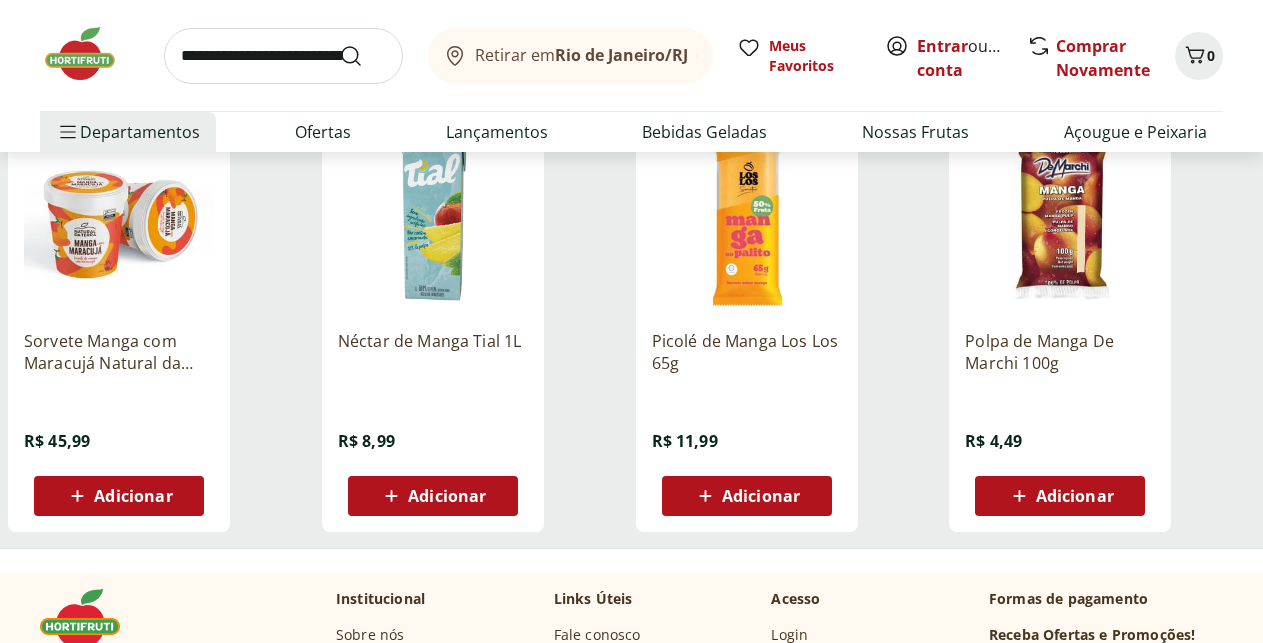 scroll, scrollTop: 1122, scrollLeft: 0, axis: vertical 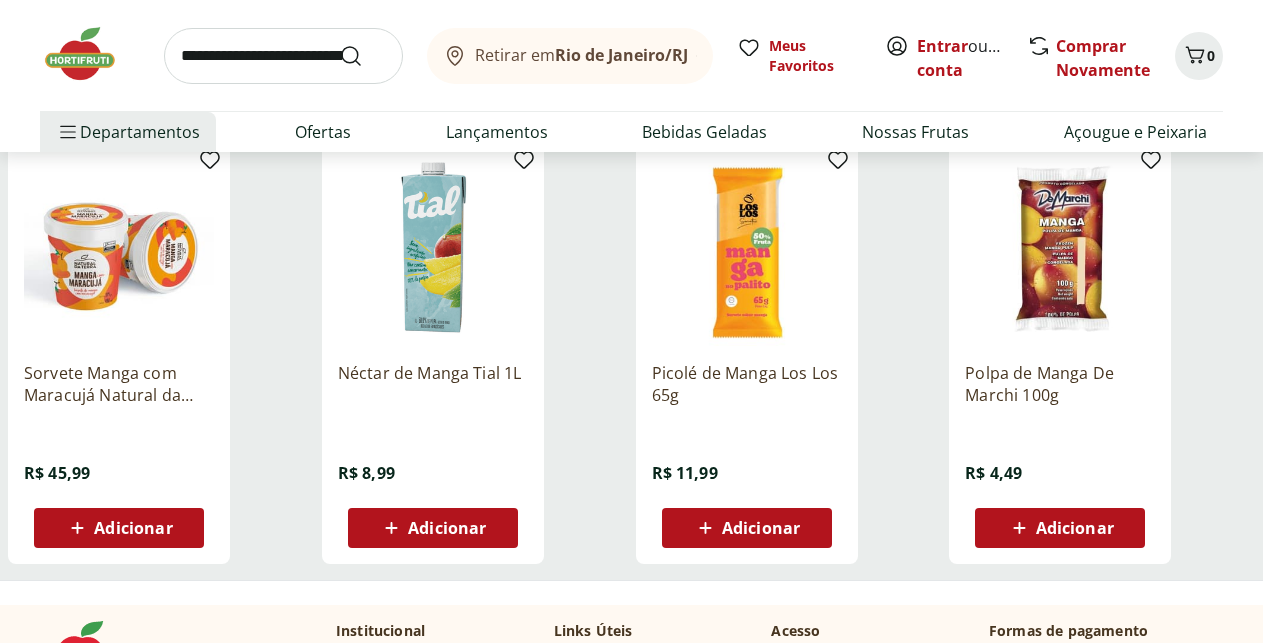 click at bounding box center [283, 56] 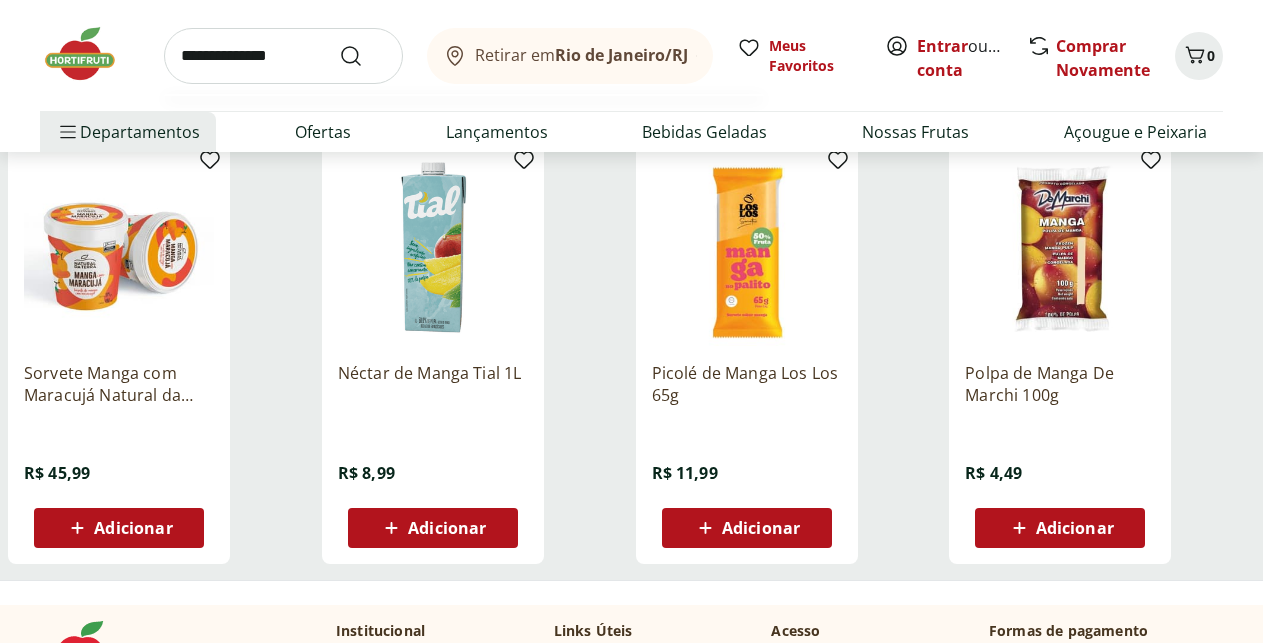 type on "**********" 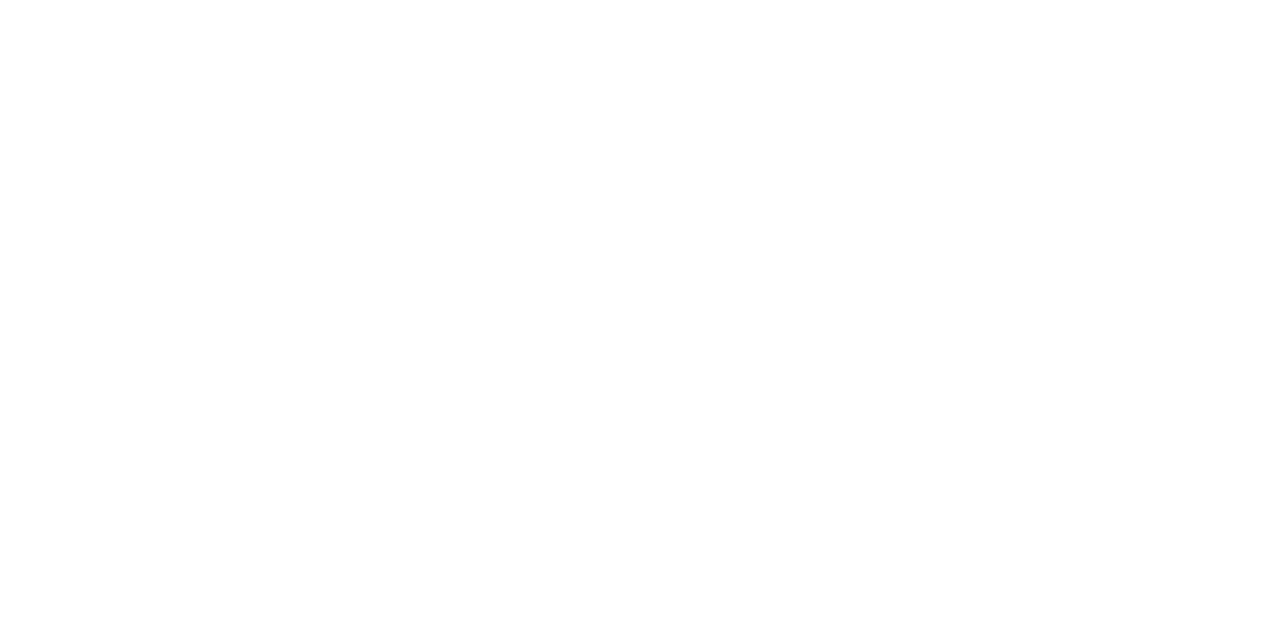 scroll, scrollTop: 0, scrollLeft: 0, axis: both 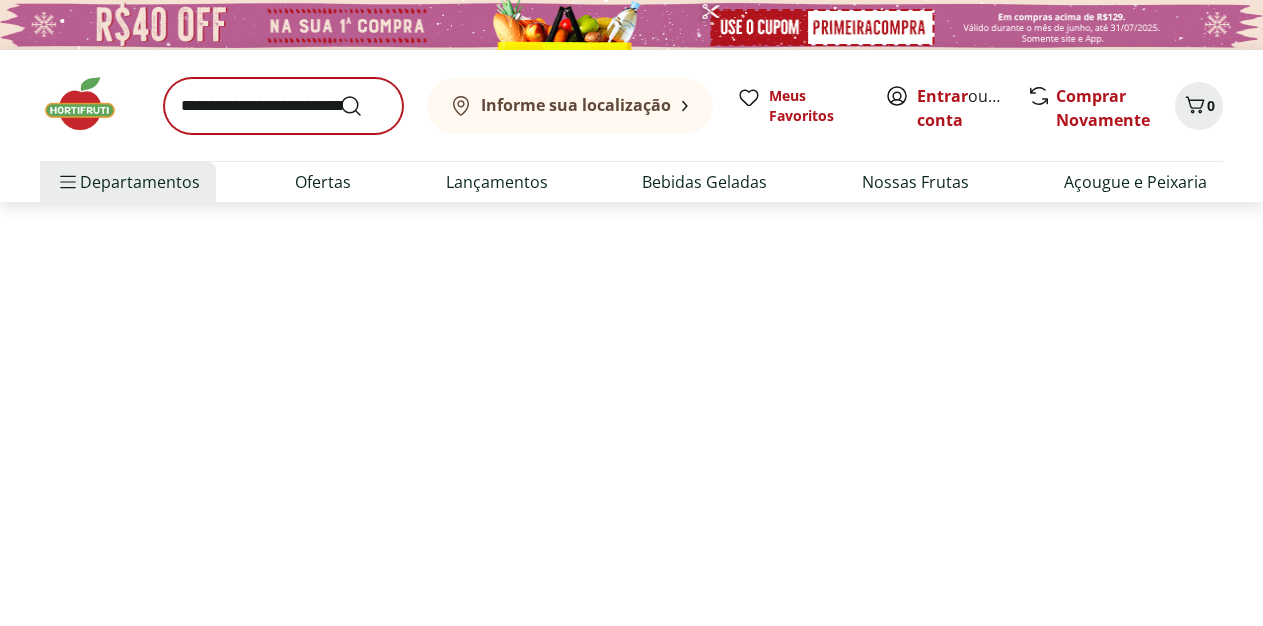 select on "**********" 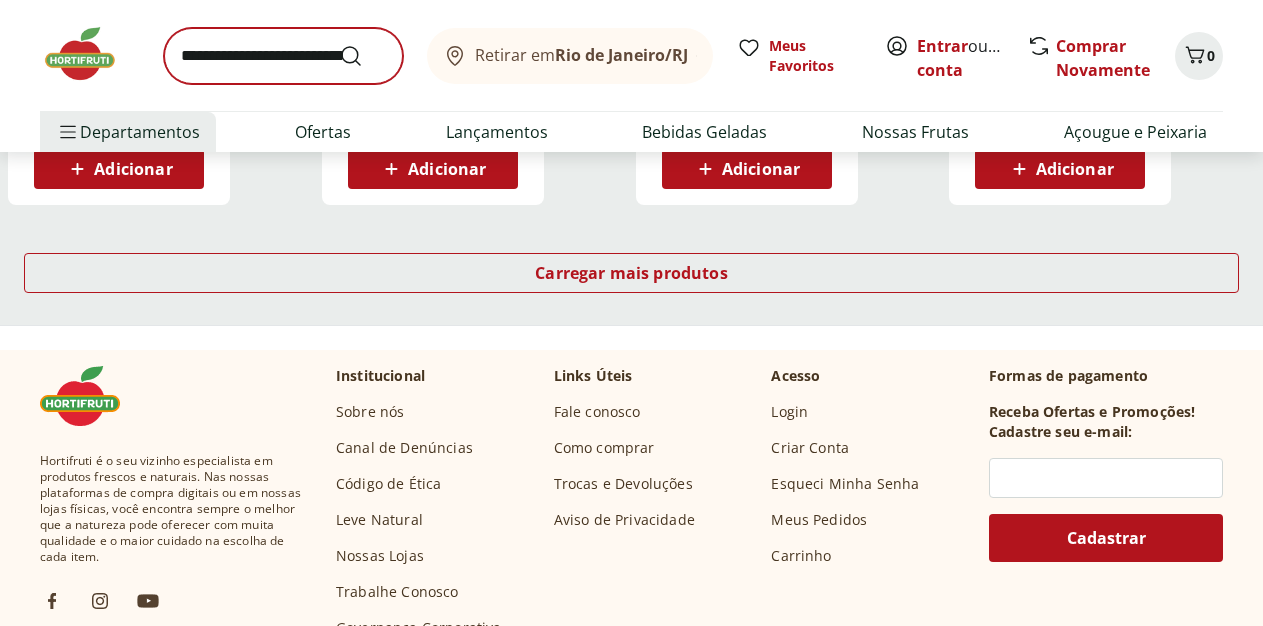 scroll, scrollTop: 1530, scrollLeft: 0, axis: vertical 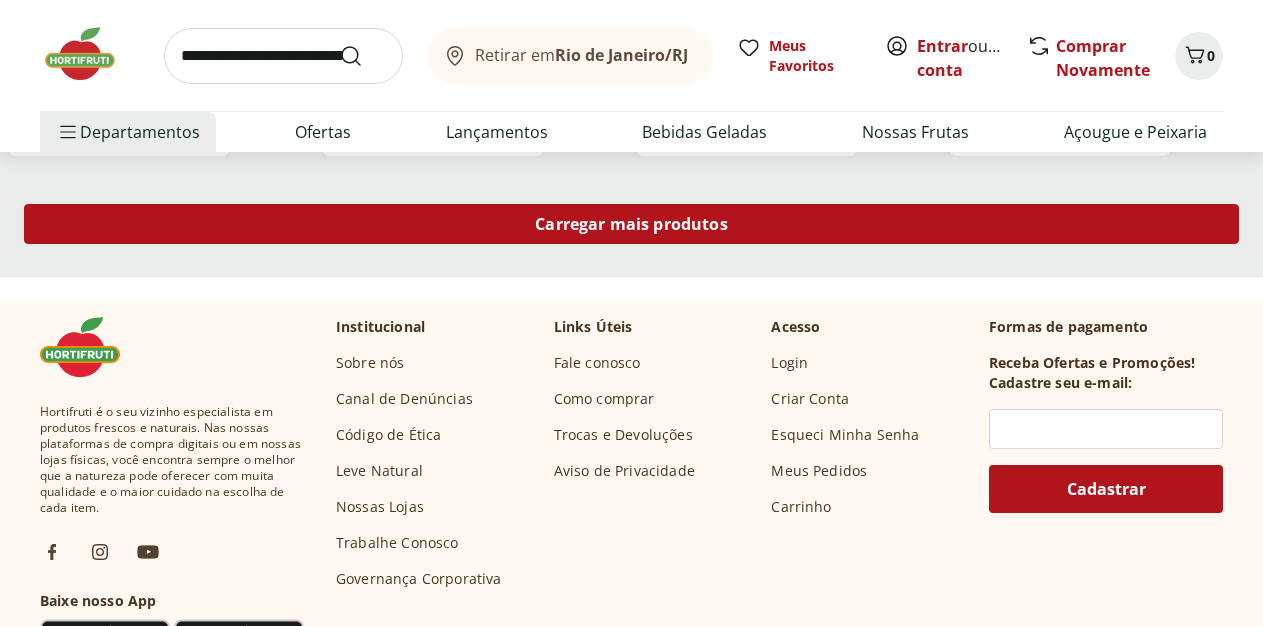 click on "Carregar mais produtos" at bounding box center (631, 224) 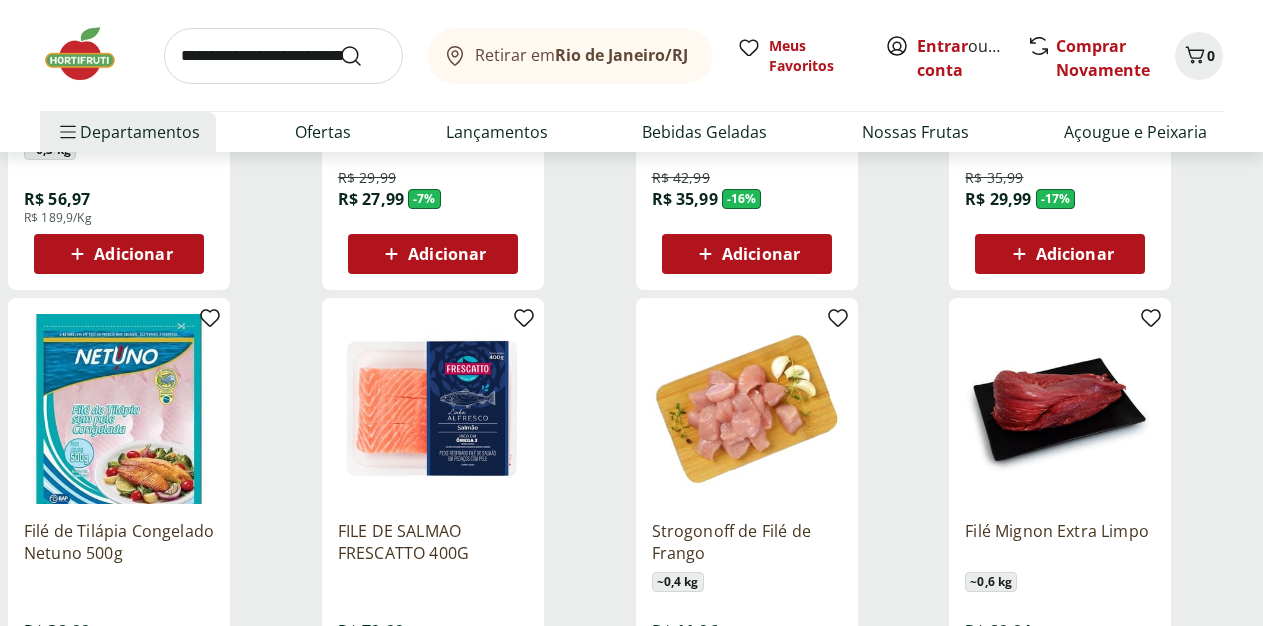 scroll, scrollTop: 1734, scrollLeft: 0, axis: vertical 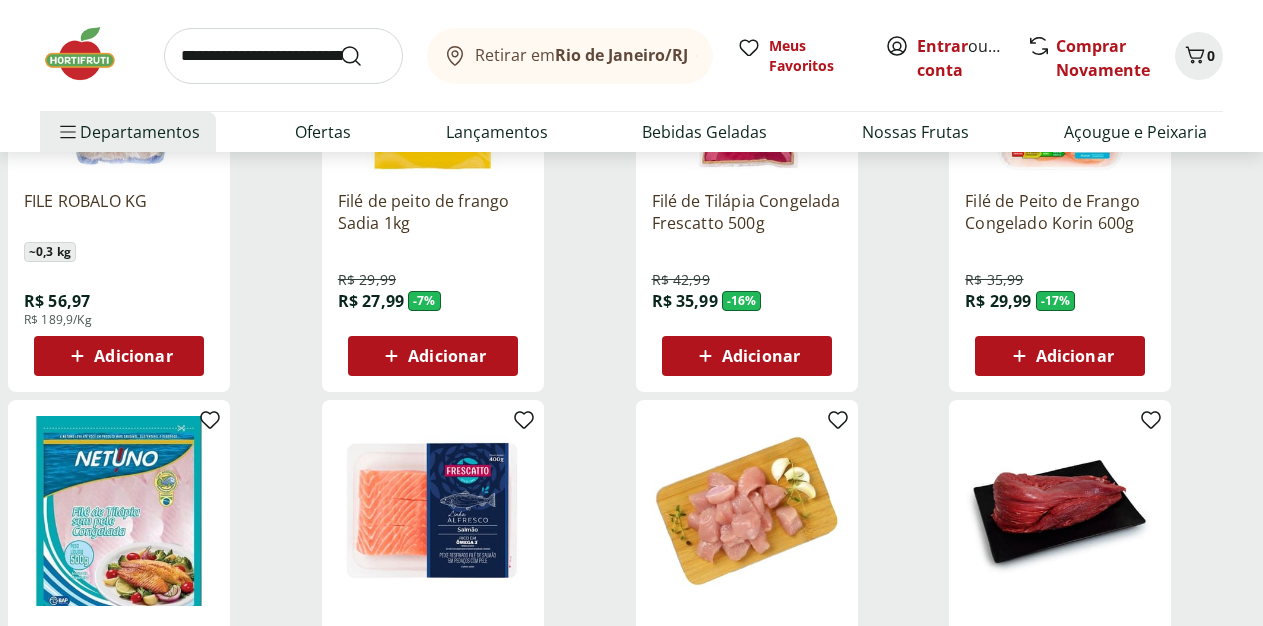click on "Adicionar" at bounding box center [1060, 356] 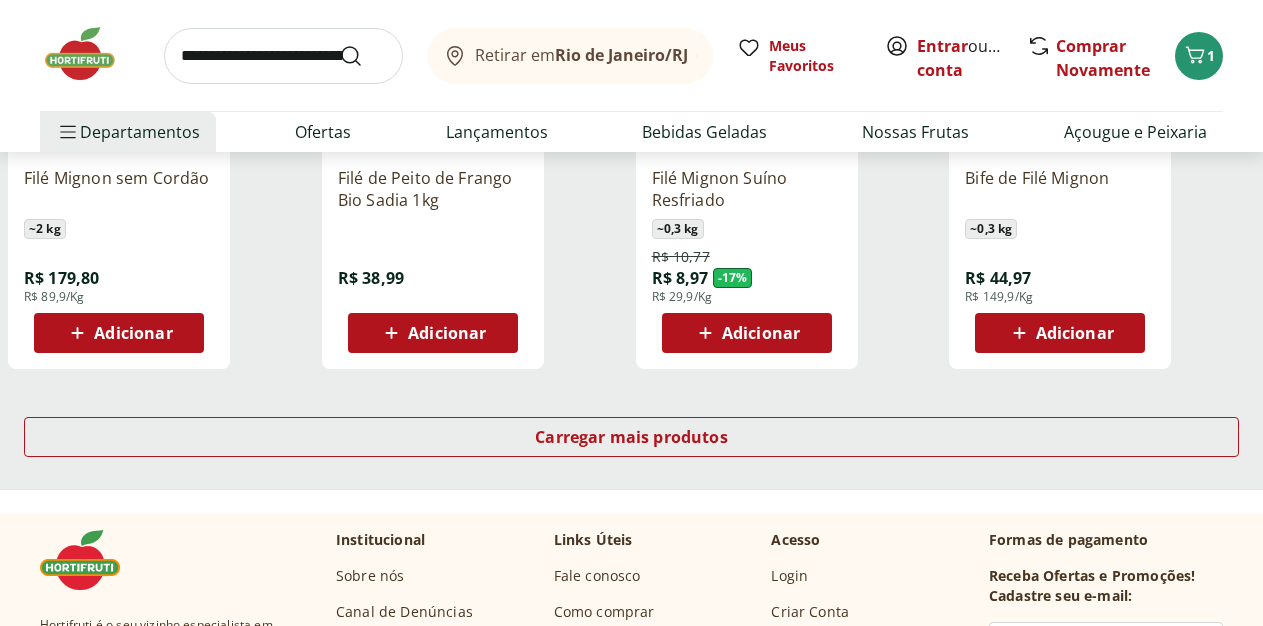 scroll, scrollTop: 2652, scrollLeft: 0, axis: vertical 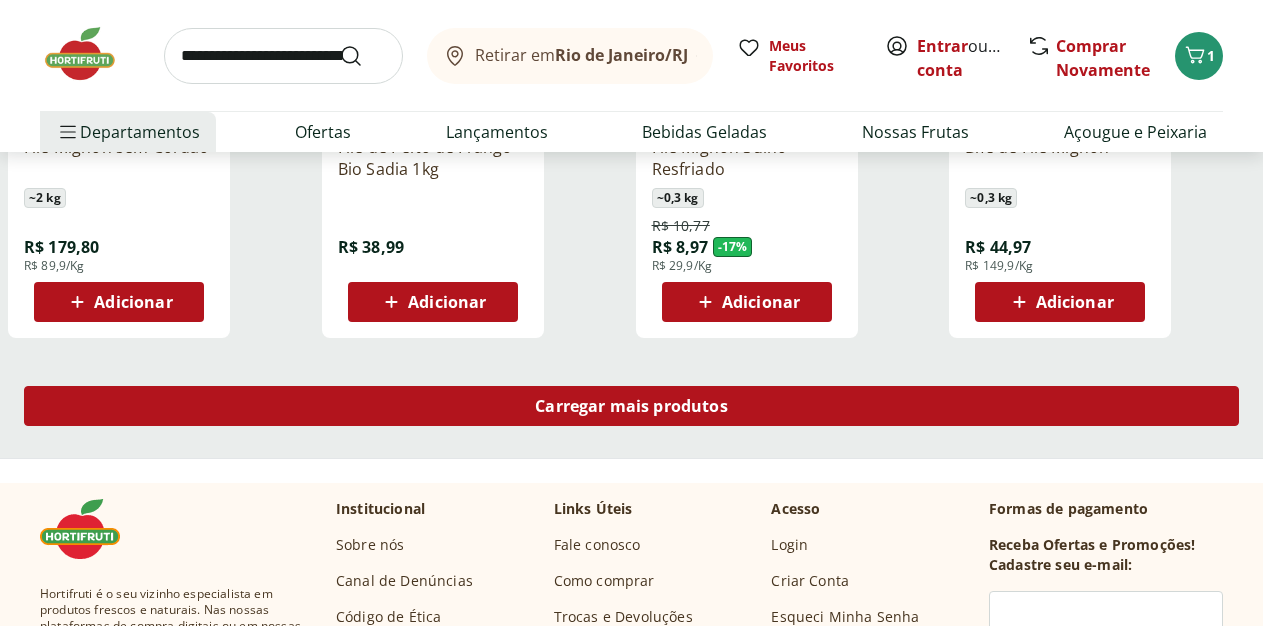 click on "Carregar mais produtos" at bounding box center [631, 406] 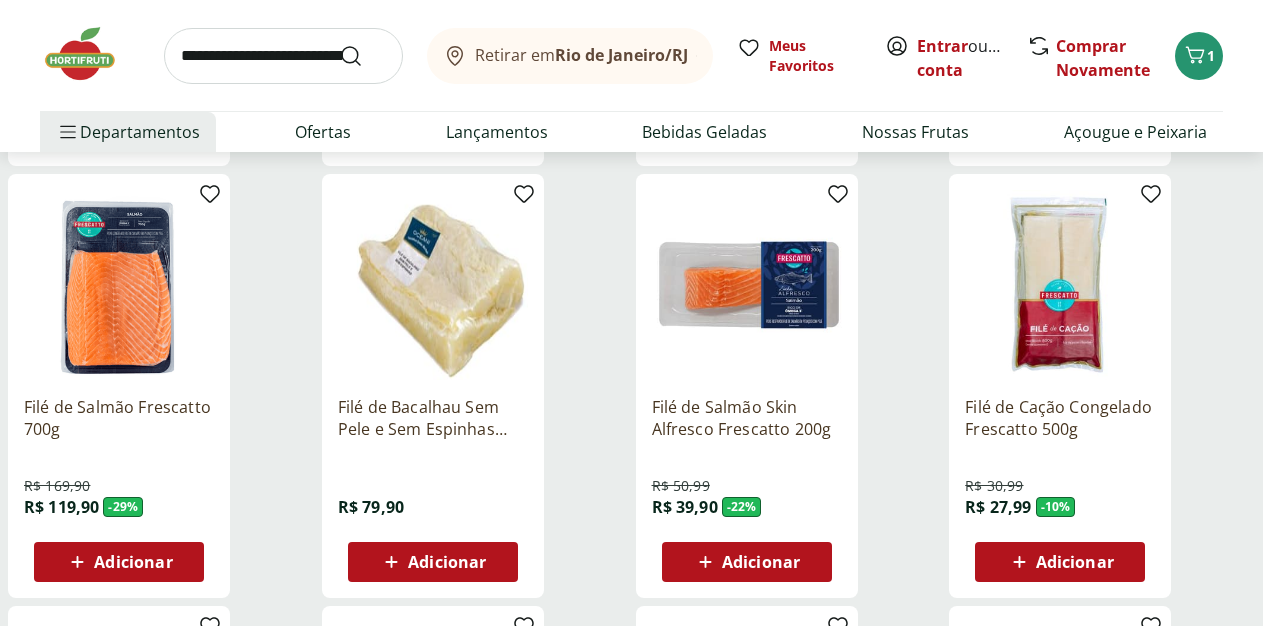 scroll, scrollTop: 3366, scrollLeft: 0, axis: vertical 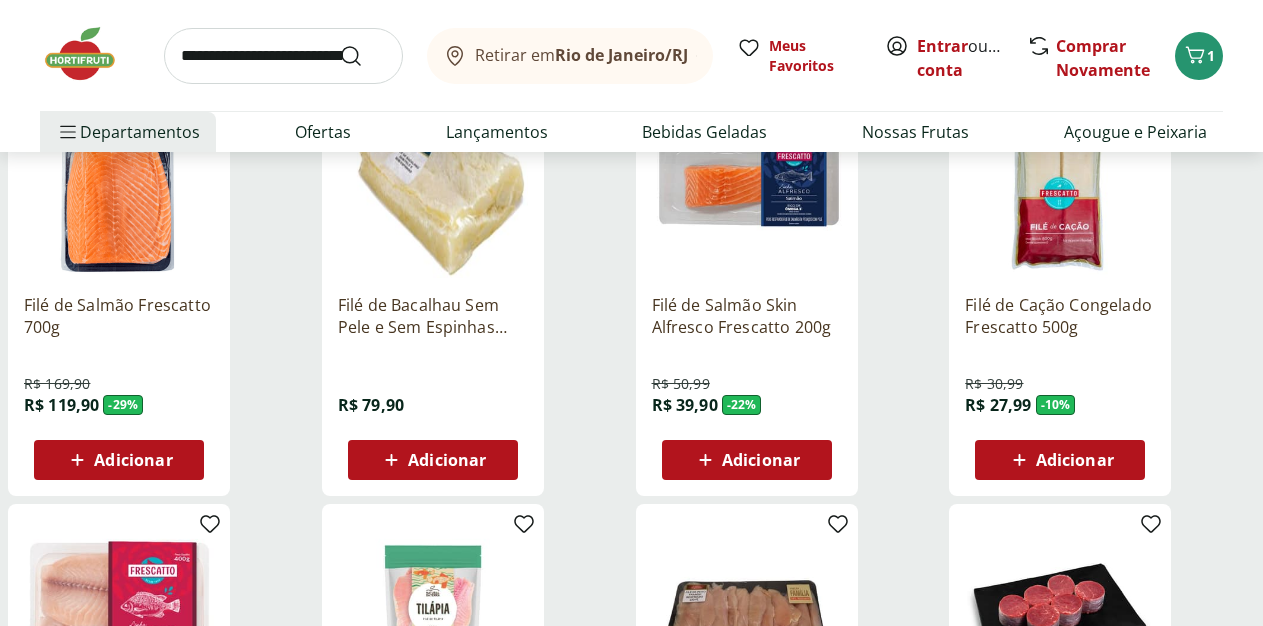 click on "Adicionar" at bounding box center [1060, 460] 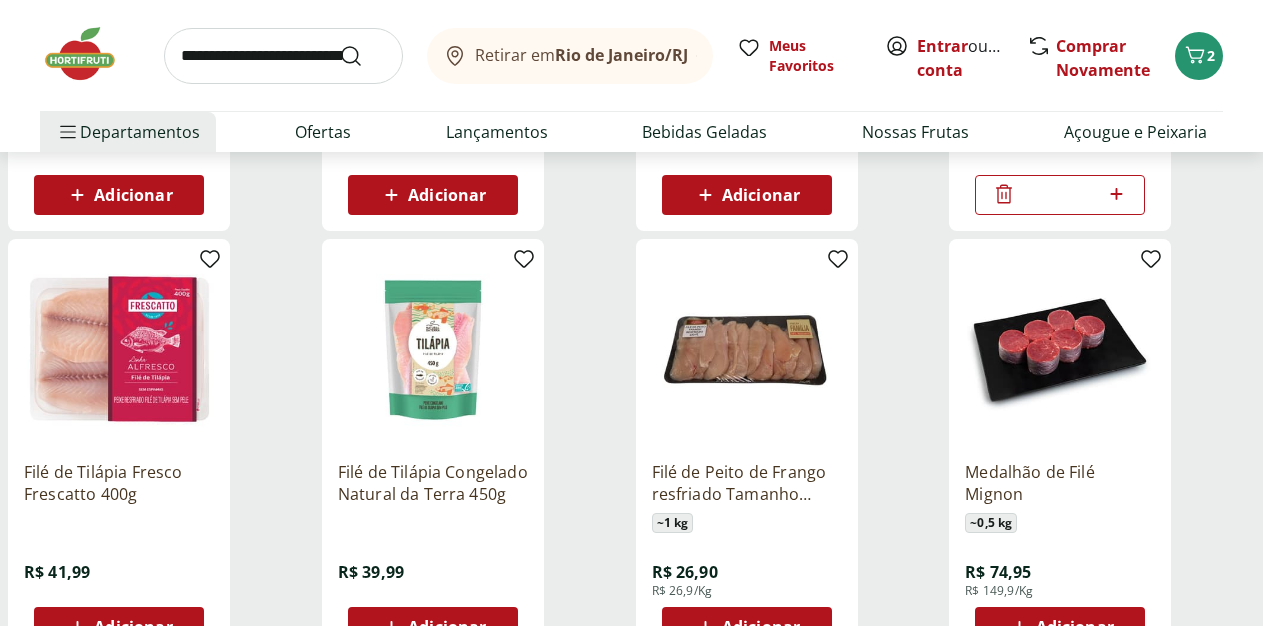 scroll, scrollTop: 3468, scrollLeft: 0, axis: vertical 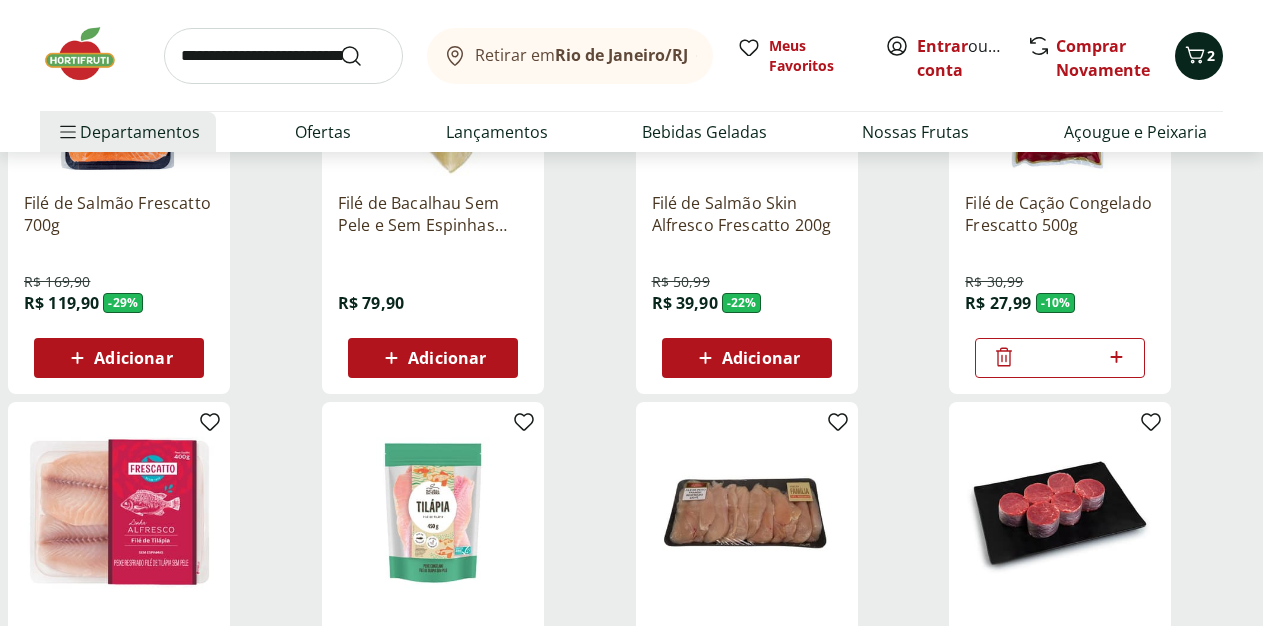 click on "2" at bounding box center [1211, 55] 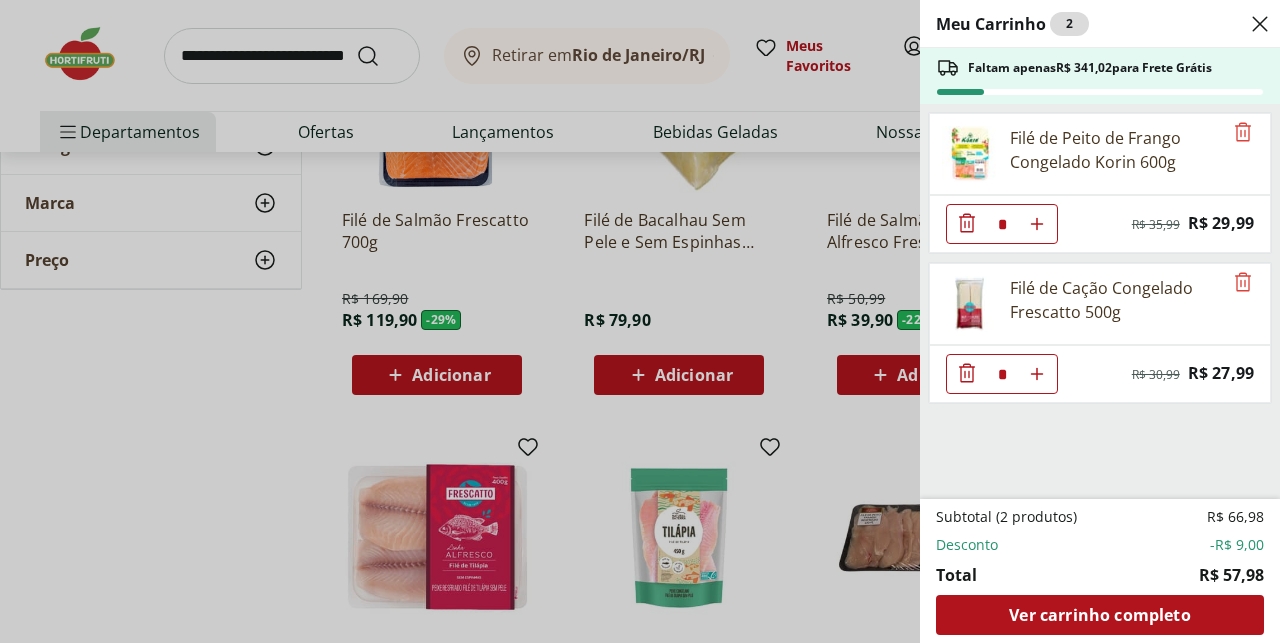 click on "Meu Carrinho 2 Faltam apenas  R$ 341,02  para Frete Grátis Filé de Peito de Frango Congelado Korin 600g * Original price: R$ 35,99 Price: R$ 29,99 Filé de Cação Congelado Frescatto 500g * Original price: R$ 30,99 Price: R$ 27,99 Subtotal (2 produtos) R$ 66,98 Desconto -R$ 9,00 Total R$ 57,98 Ver carrinho completo" at bounding box center (640, 321) 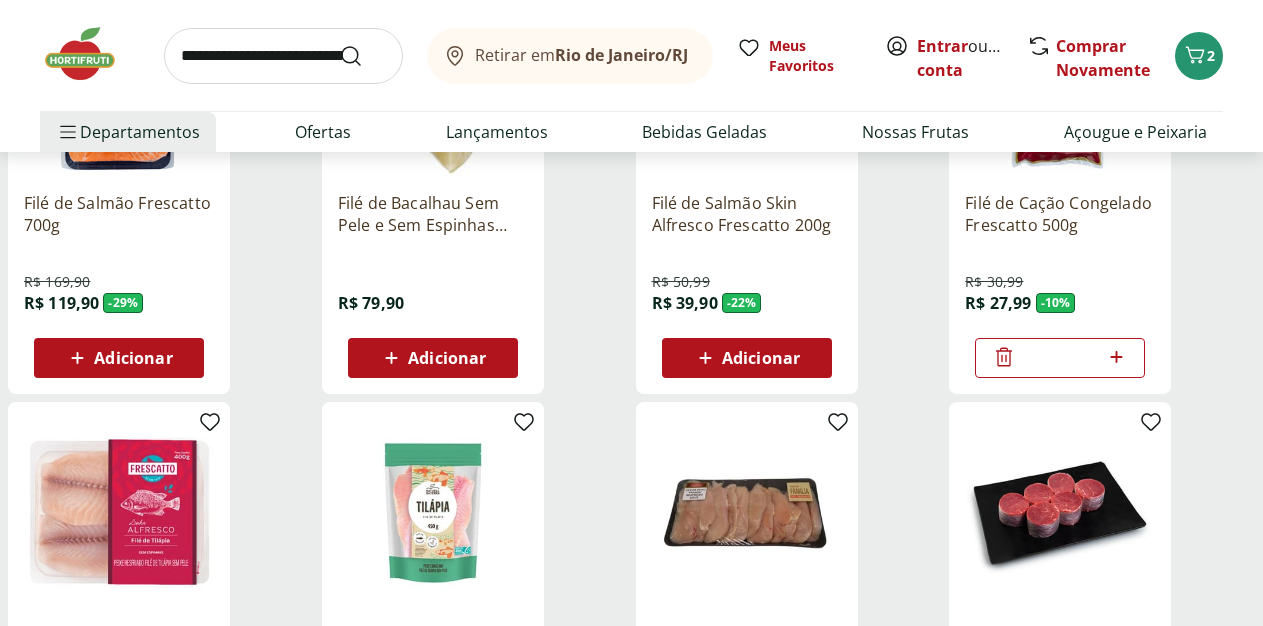 click at bounding box center (747, 513) 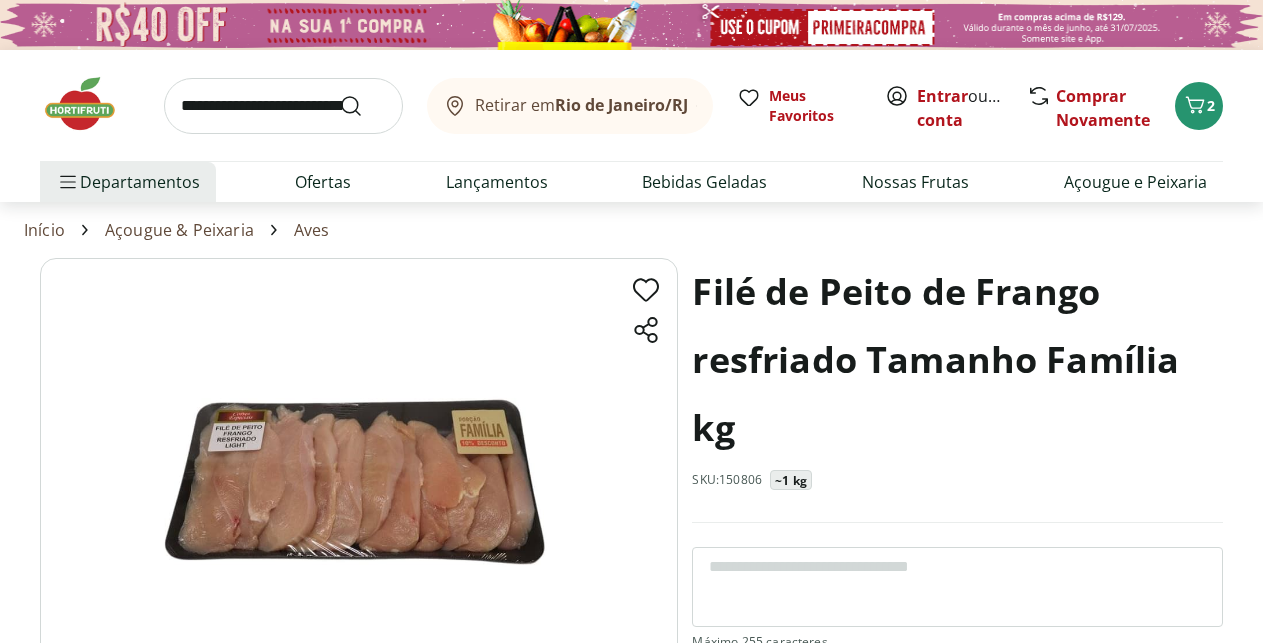 scroll, scrollTop: 204, scrollLeft: 0, axis: vertical 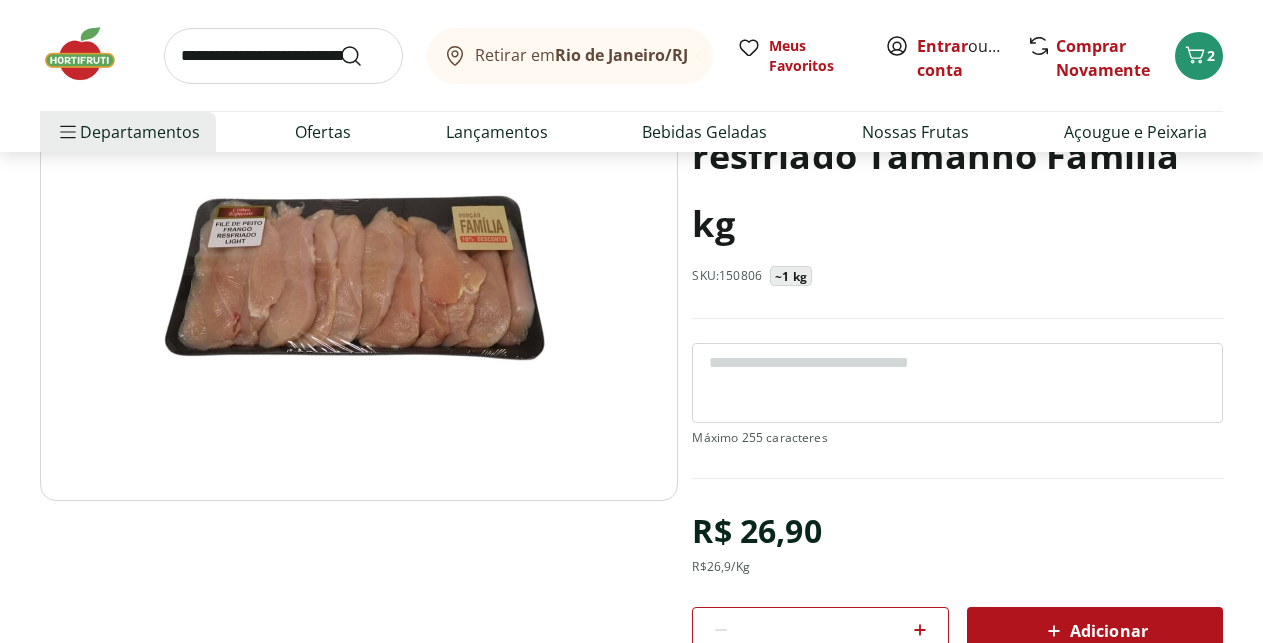 select on "**********" 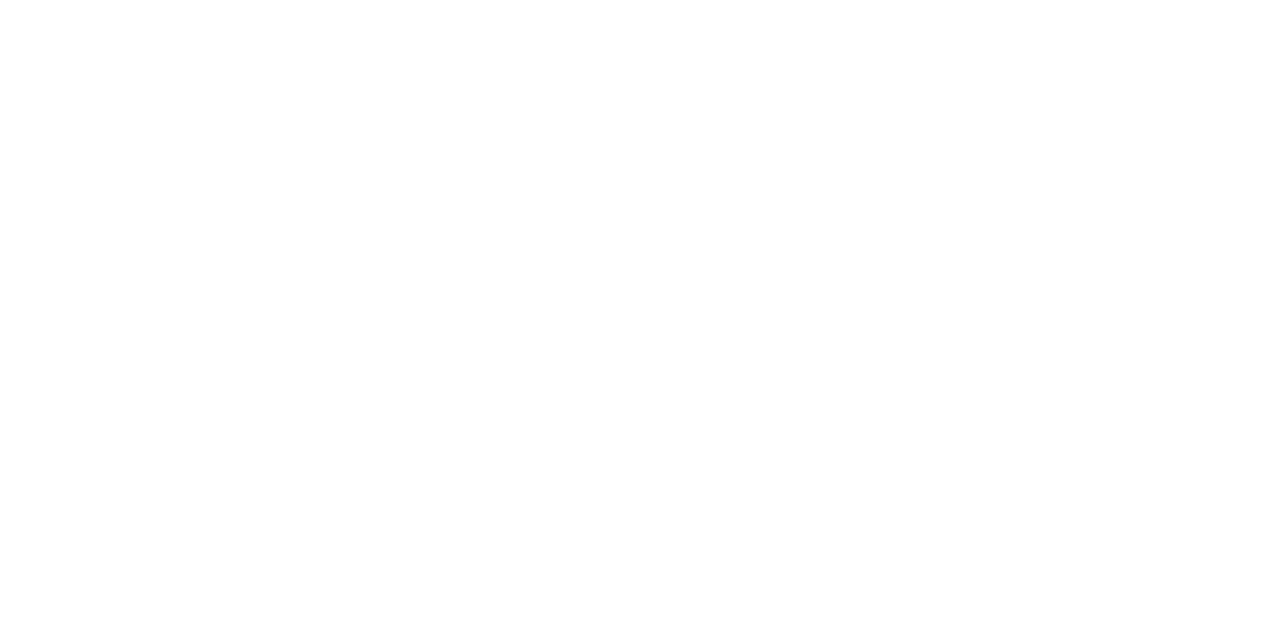 type on "*" 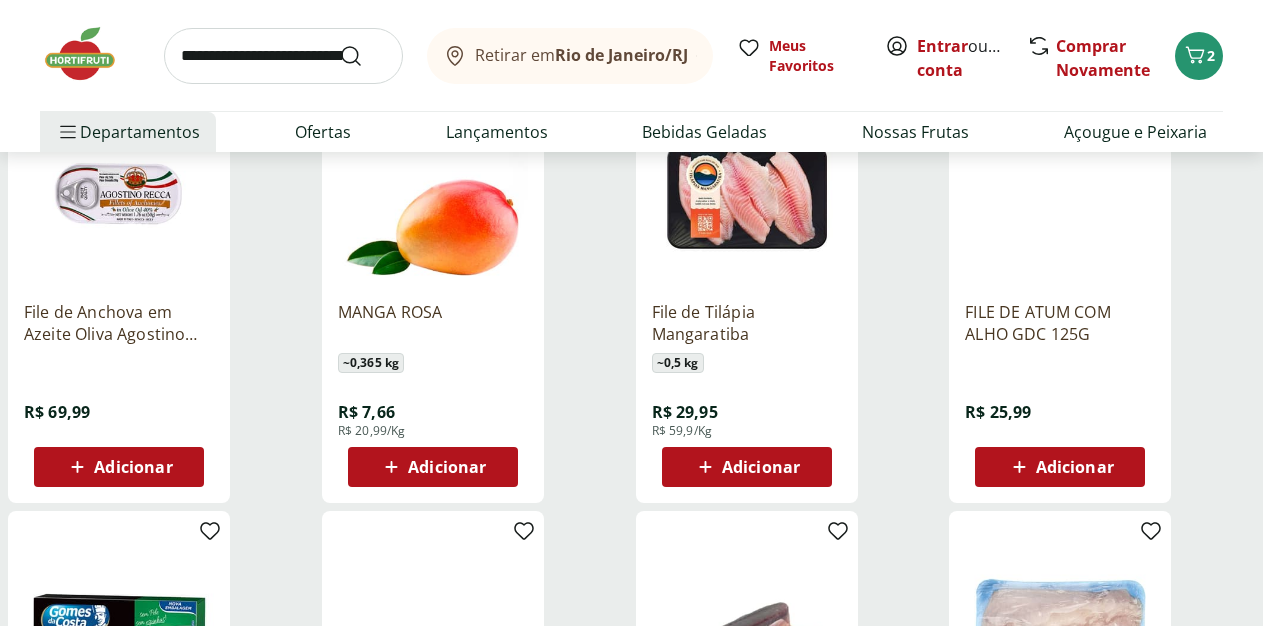 scroll, scrollTop: 3930, scrollLeft: 0, axis: vertical 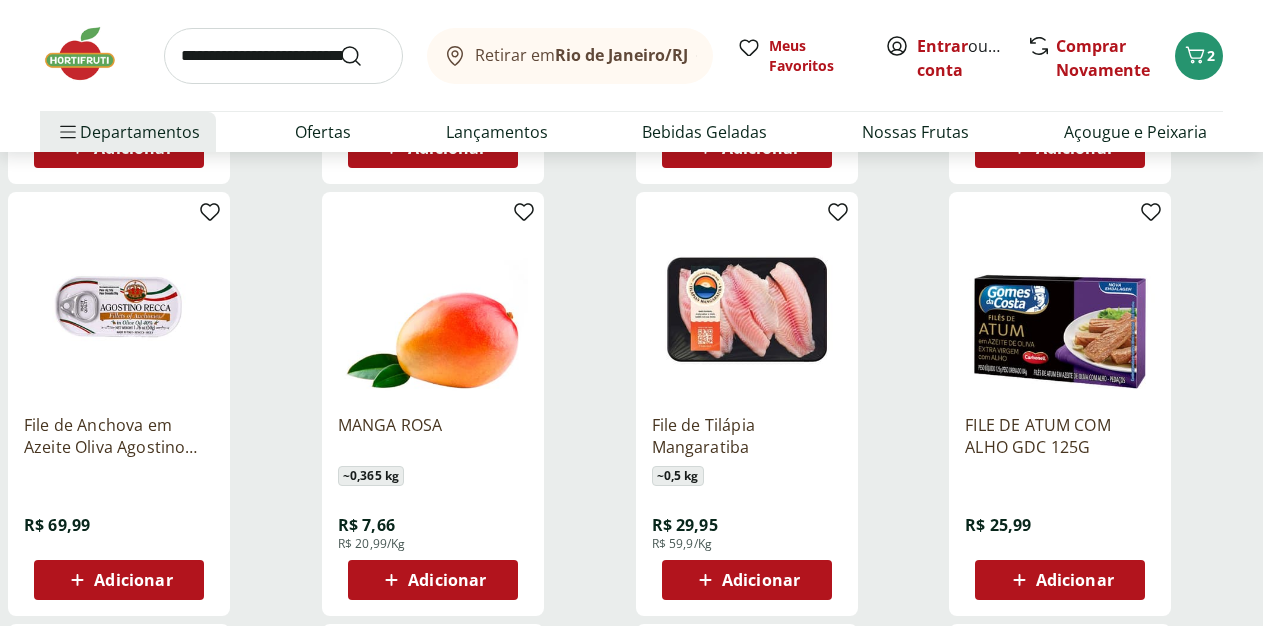 click on "Adicionar" at bounding box center (1075, 580) 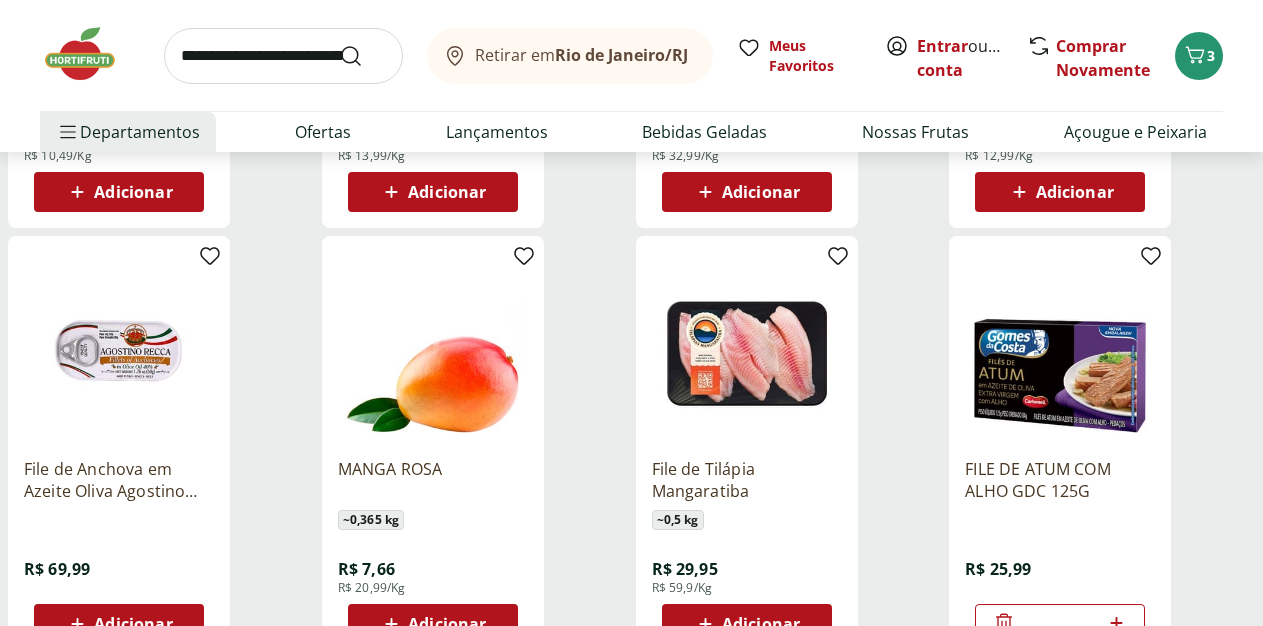 scroll, scrollTop: 3828, scrollLeft: 0, axis: vertical 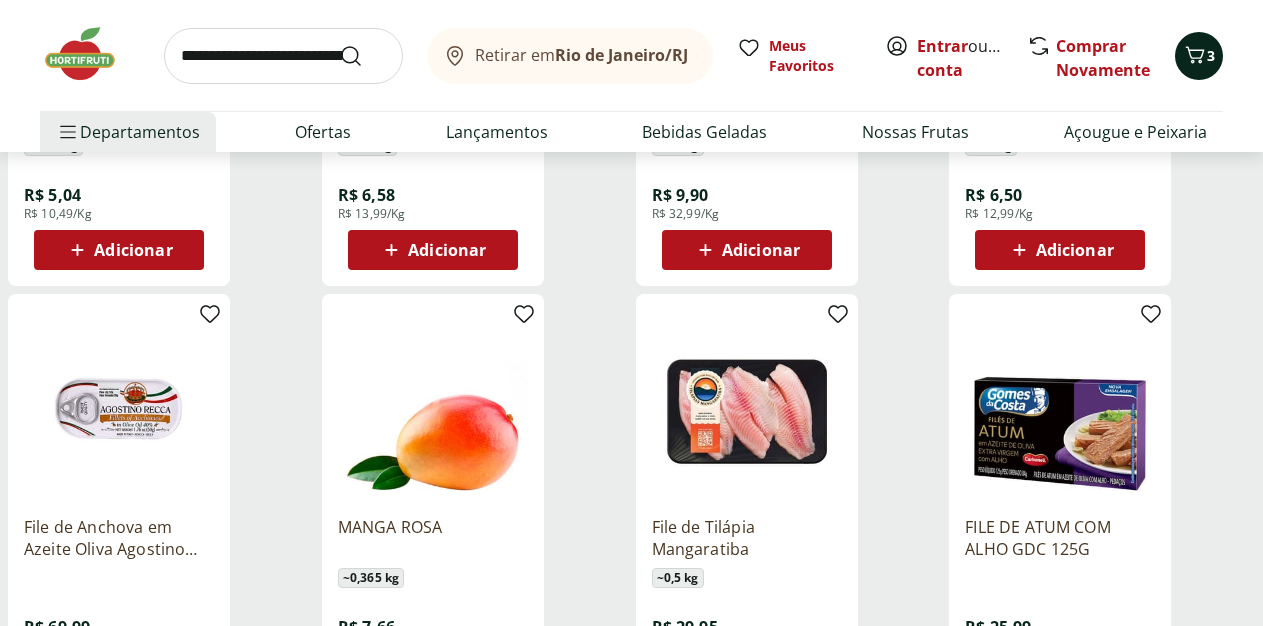 click 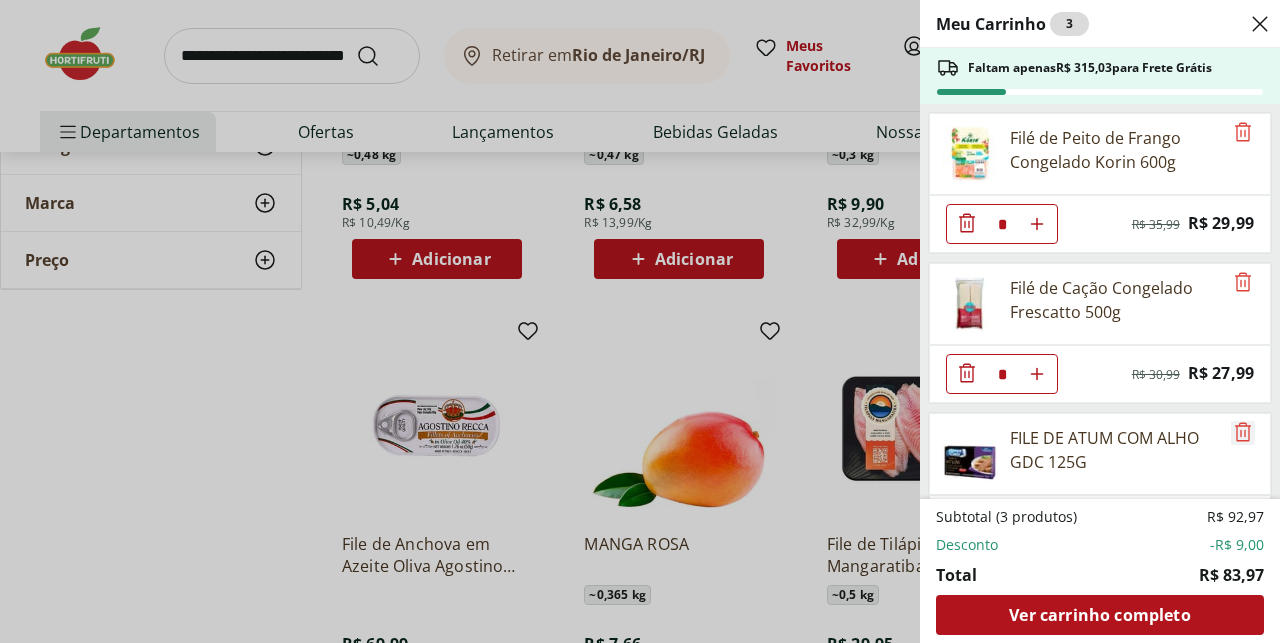 click 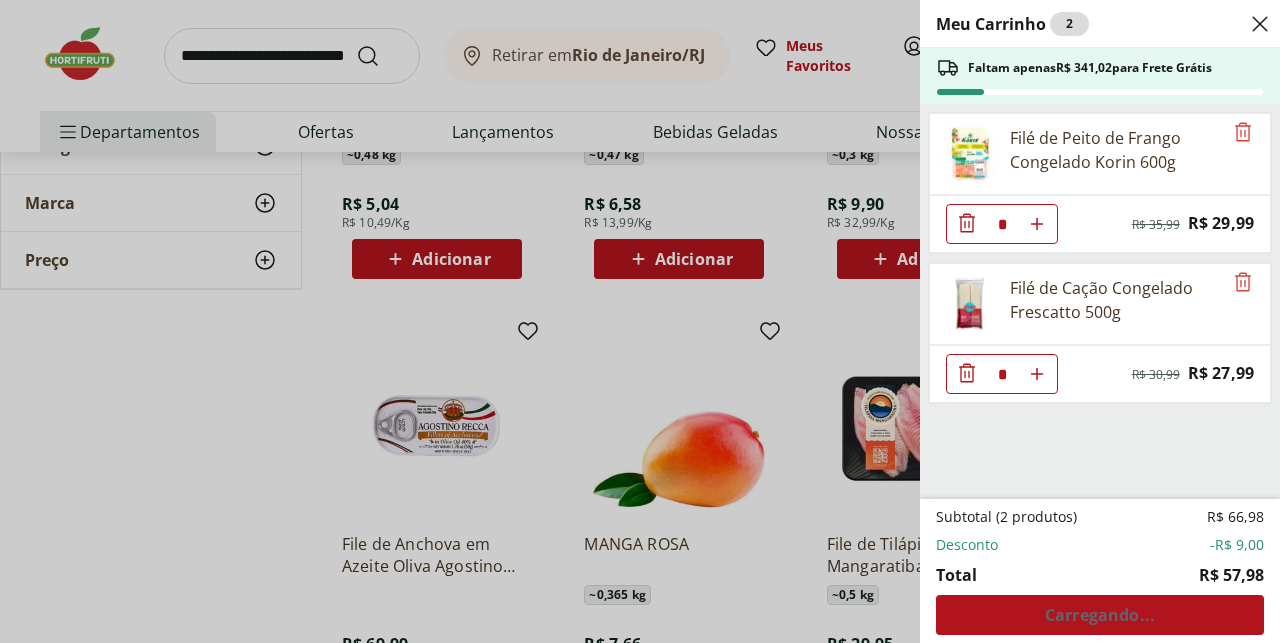 click on "Meu Carrinho 2 Faltam apenas  R$ 341,02  para Frete Grátis Filé de Peito de Frango Congelado Korin 600g * Original price: R$ 35,99 Price: R$ 29,99 Filé de Cação Congelado Frescatto 500g * Original price: R$ 30,99 Price: R$ 27,99 Subtotal (2 produtos) R$ 66,98 Desconto -R$ 9,00 Total R$ 57,98 Carregando..." at bounding box center [640, 321] 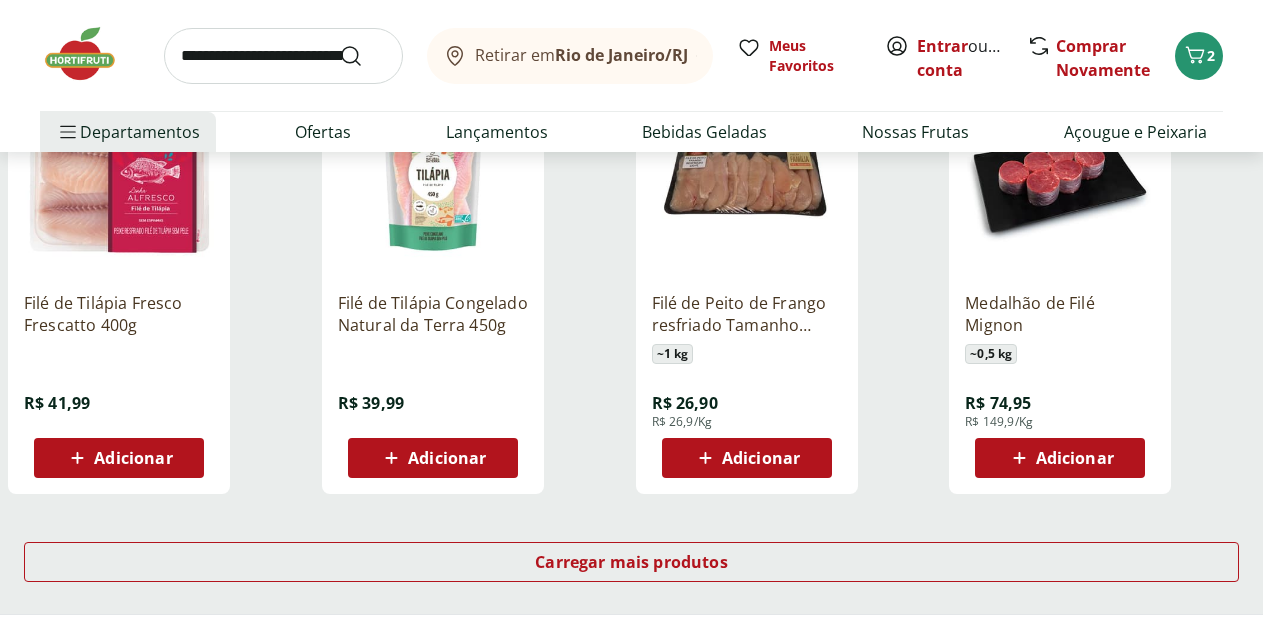 scroll, scrollTop: 7194, scrollLeft: 0, axis: vertical 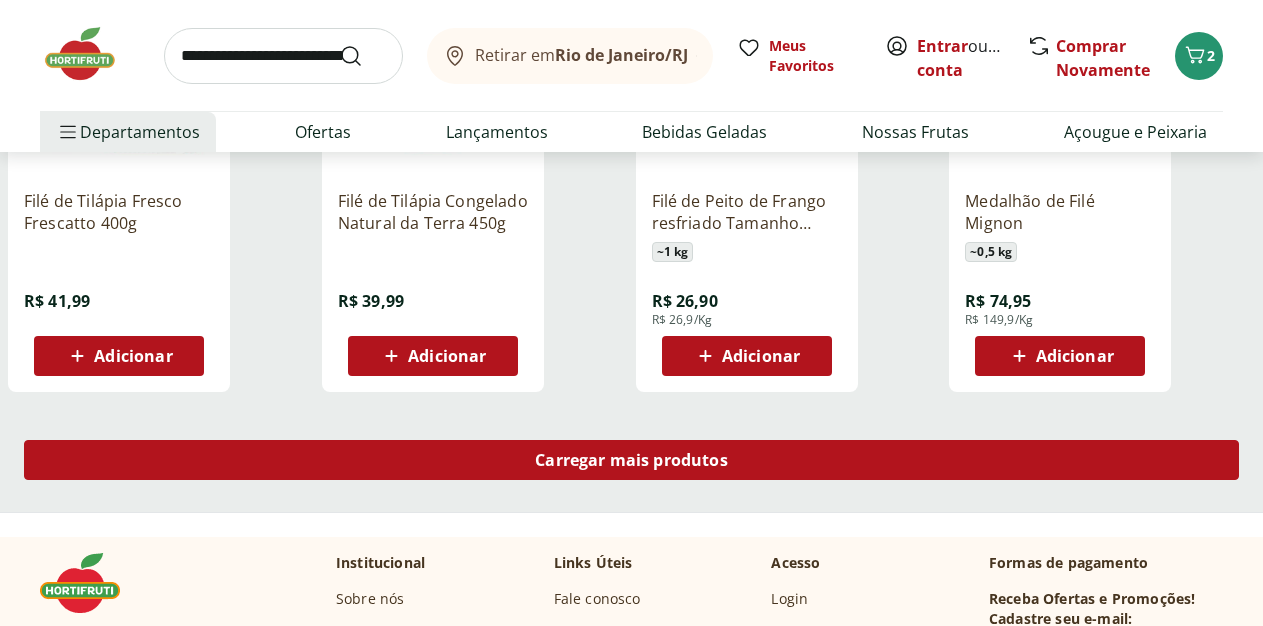 click on "Carregar mais produtos" at bounding box center [631, 460] 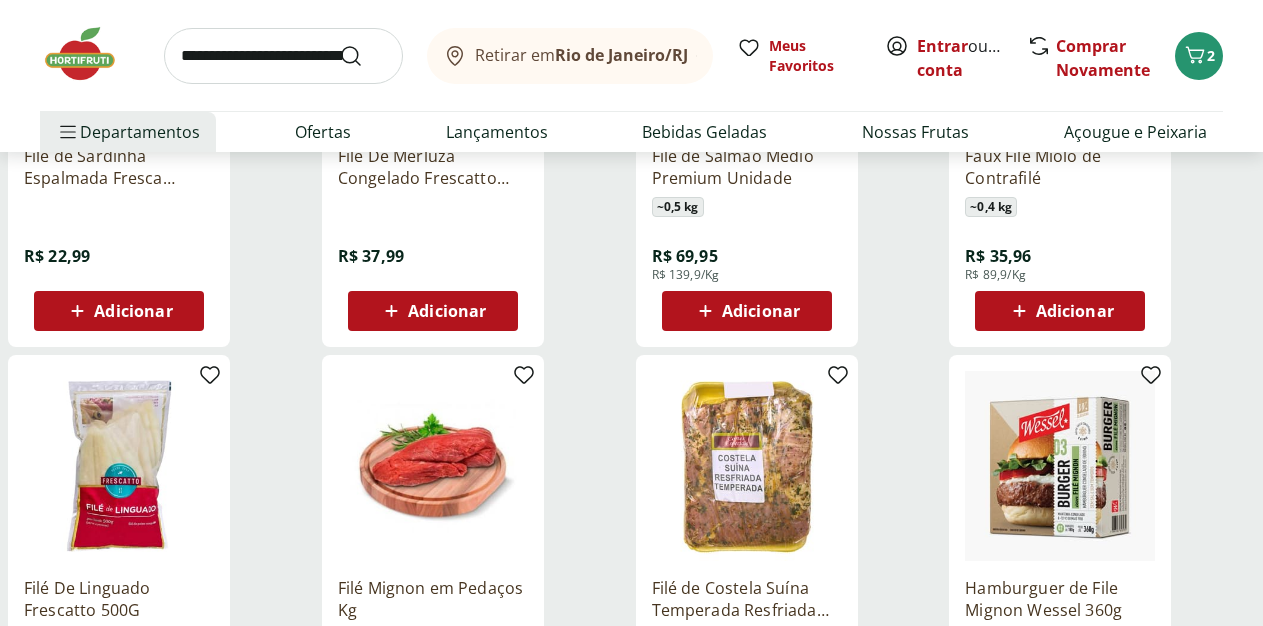 scroll, scrollTop: 8010, scrollLeft: 0, axis: vertical 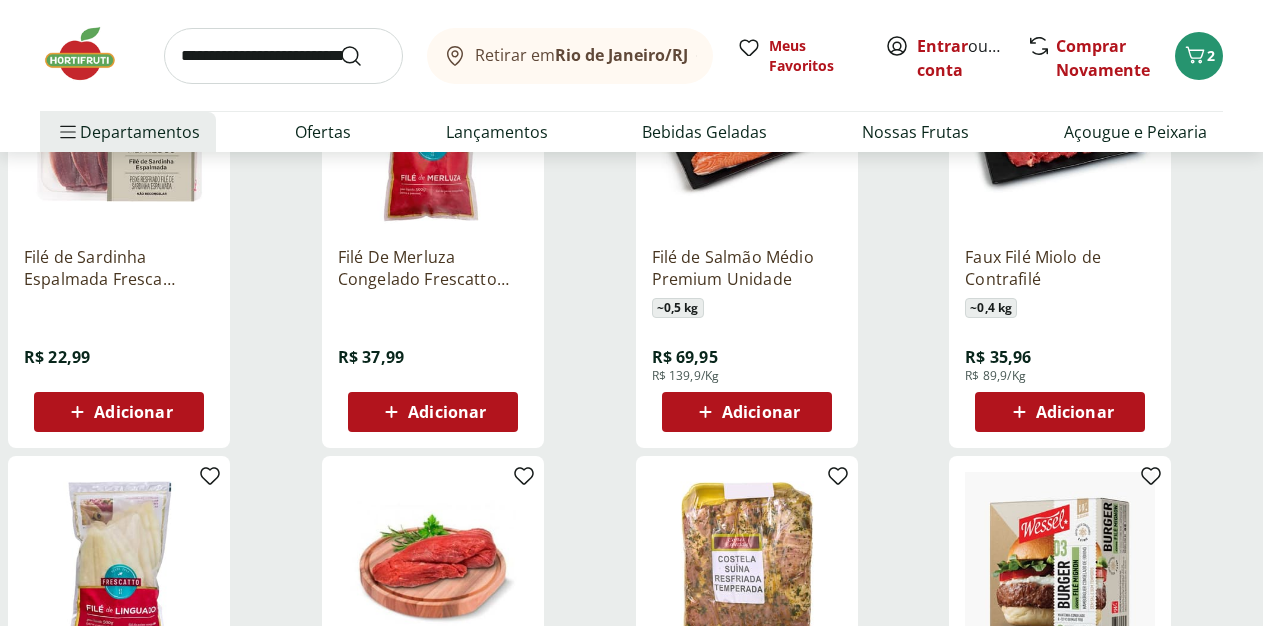 click on "Adicionar" at bounding box center [433, 412] 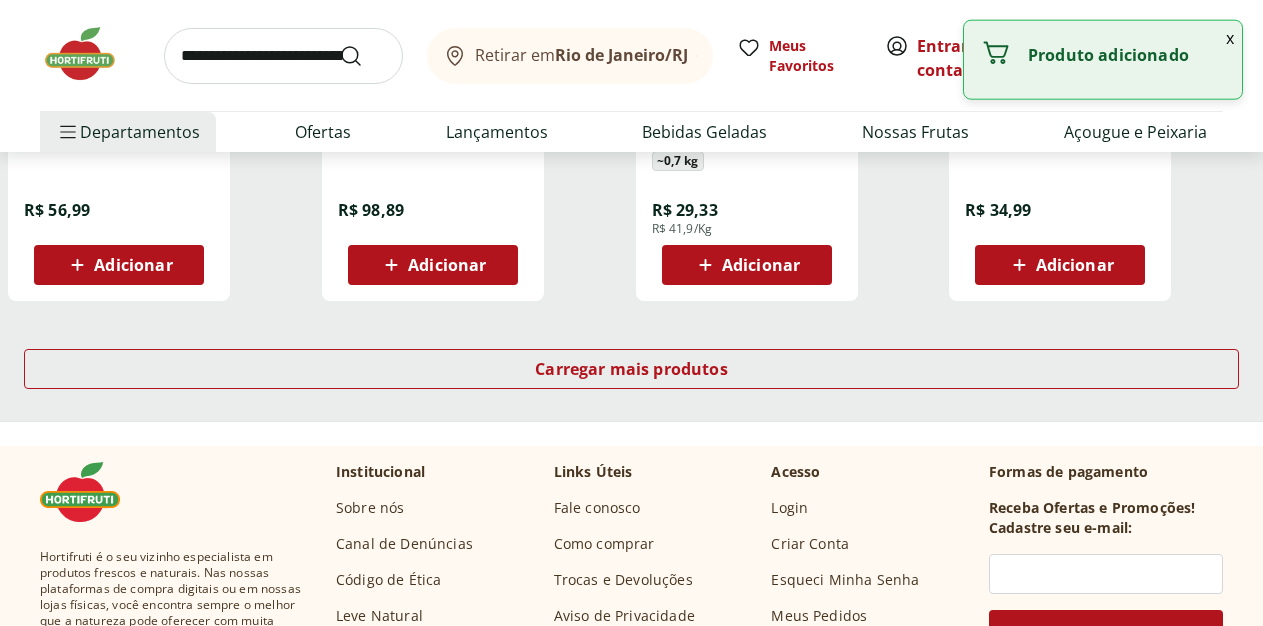 scroll, scrollTop: 8622, scrollLeft: 0, axis: vertical 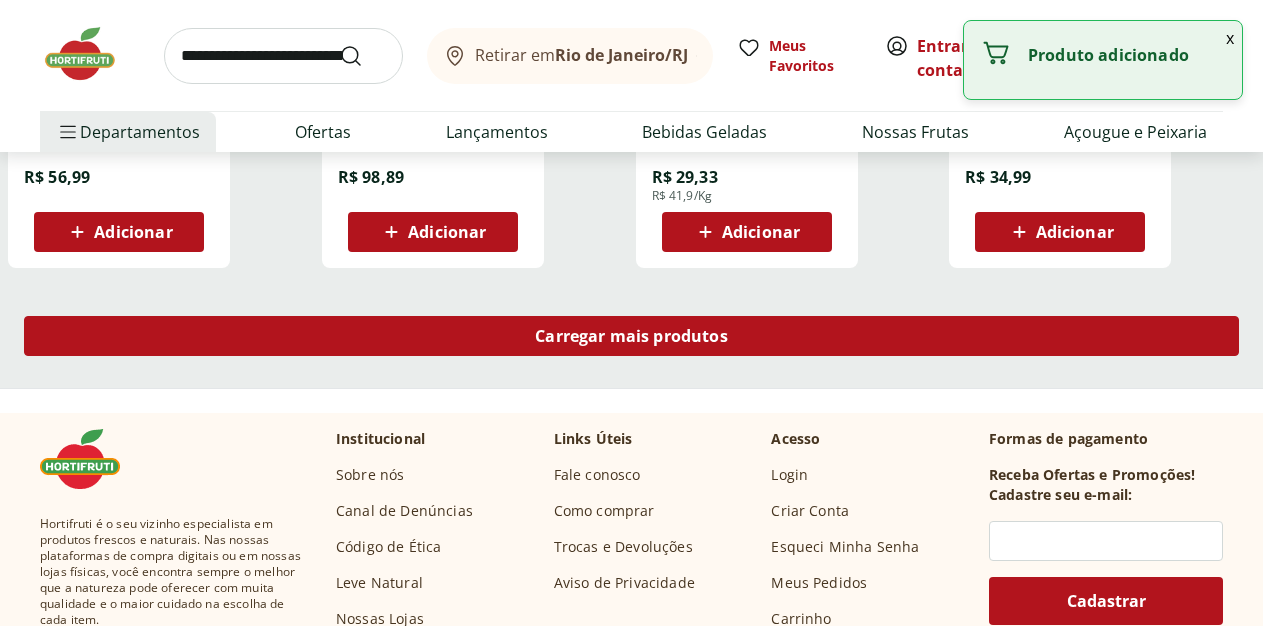click on "Carregar mais produtos" at bounding box center [631, 336] 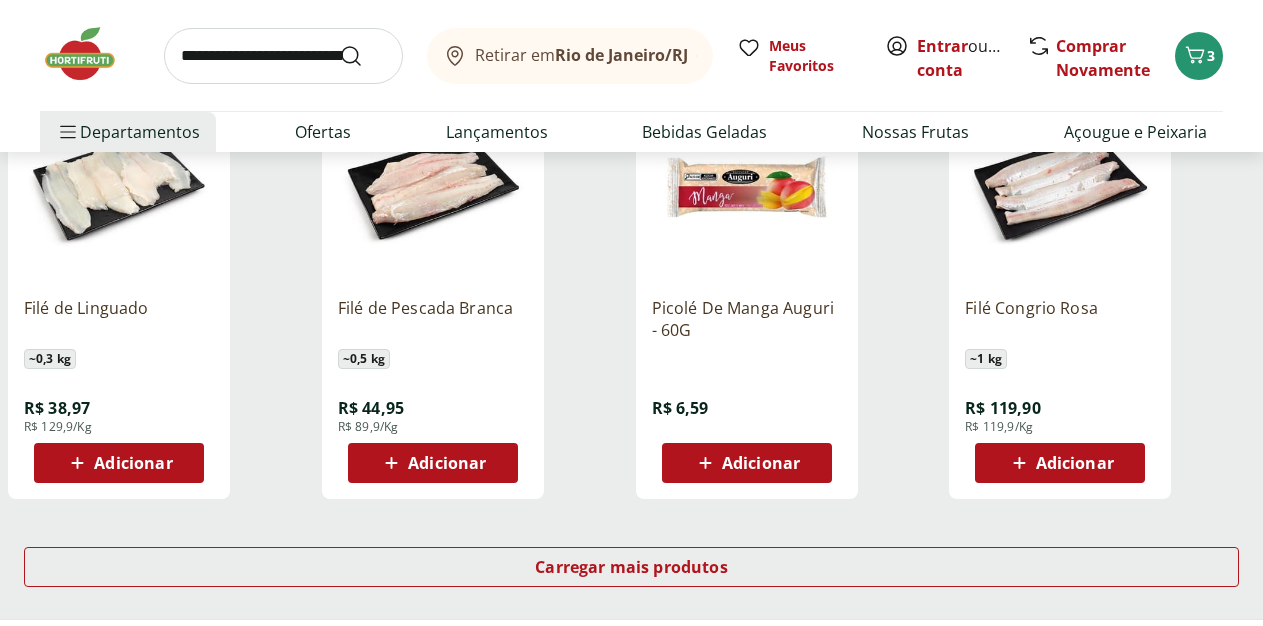 scroll, scrollTop: 9744, scrollLeft: 0, axis: vertical 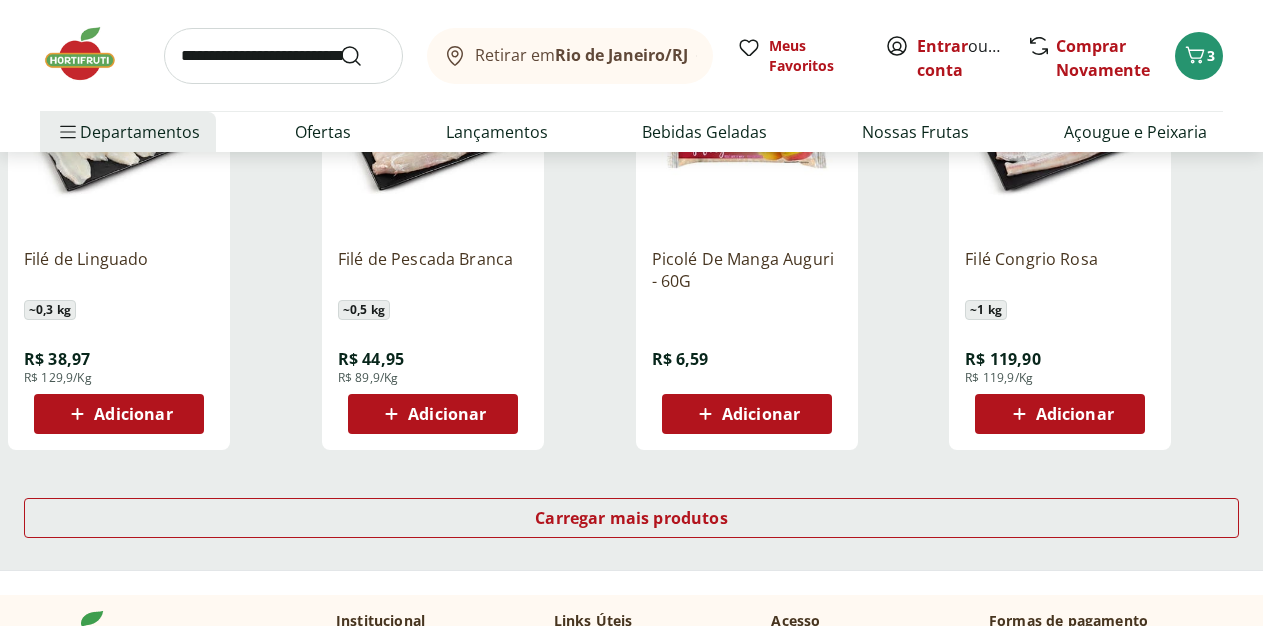 click on "Adicionar" at bounding box center (119, 414) 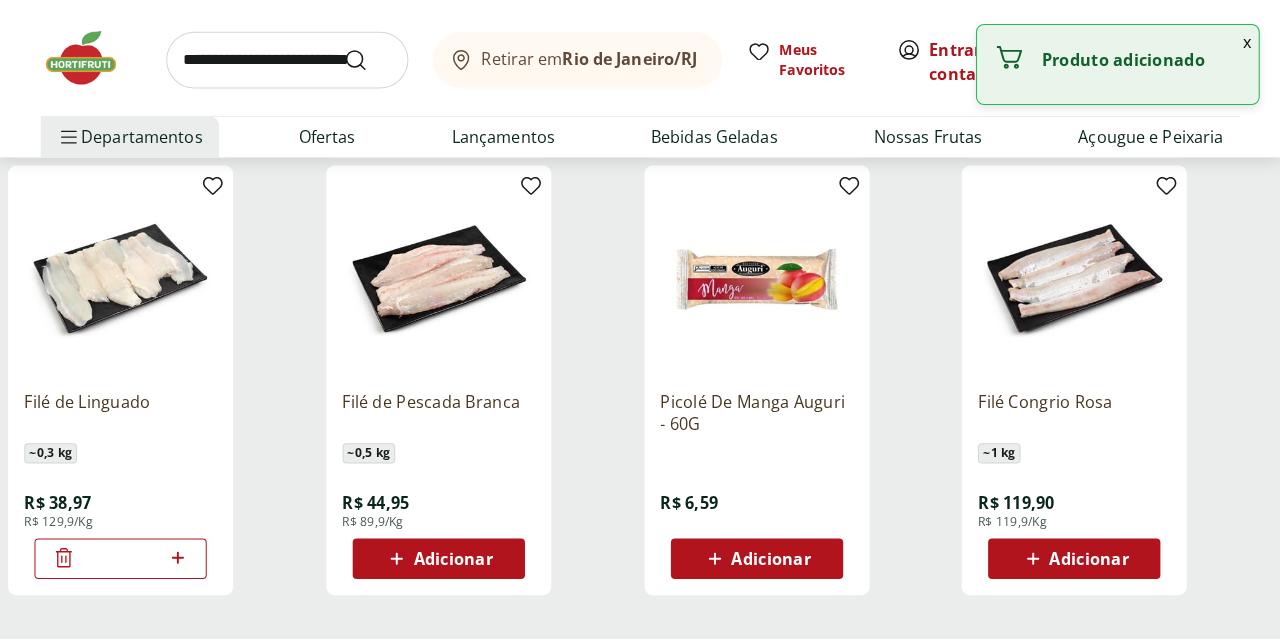 scroll, scrollTop: 9438, scrollLeft: 0, axis: vertical 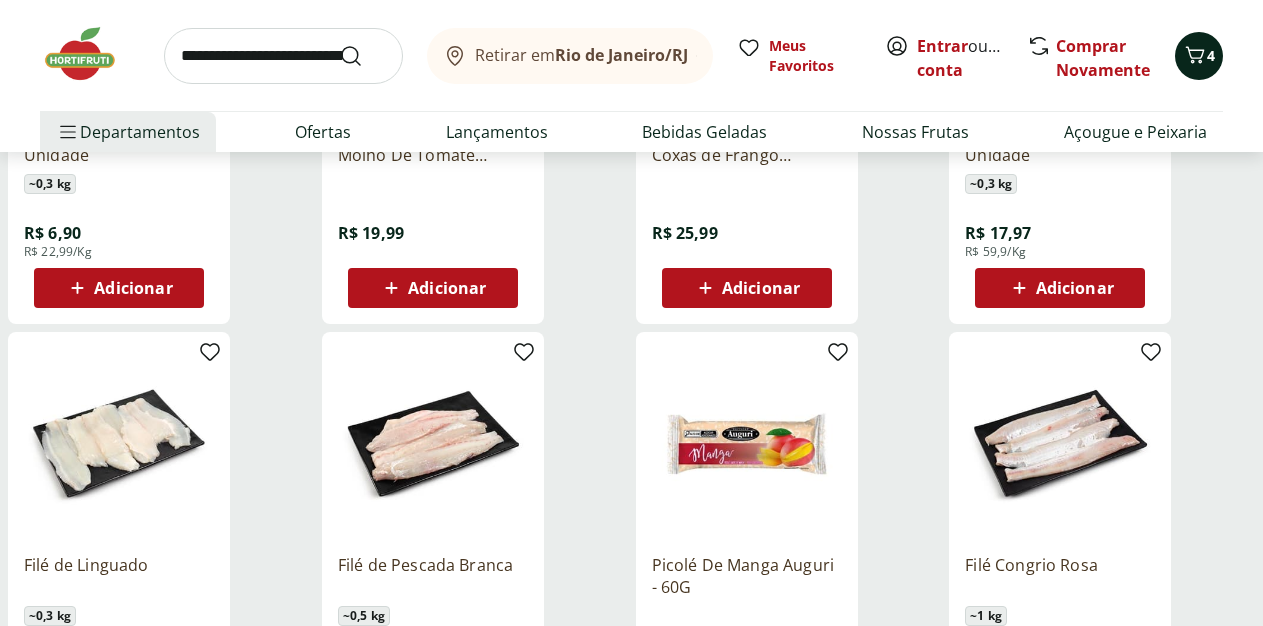 click at bounding box center (1195, 56) 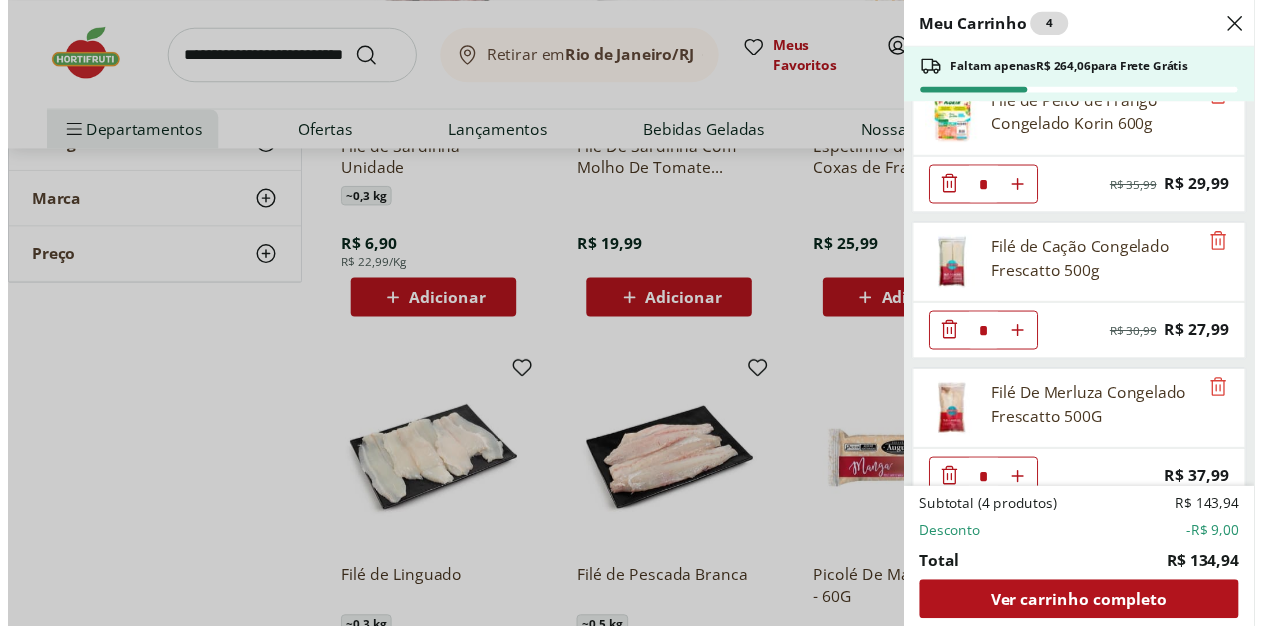 scroll, scrollTop: 0, scrollLeft: 0, axis: both 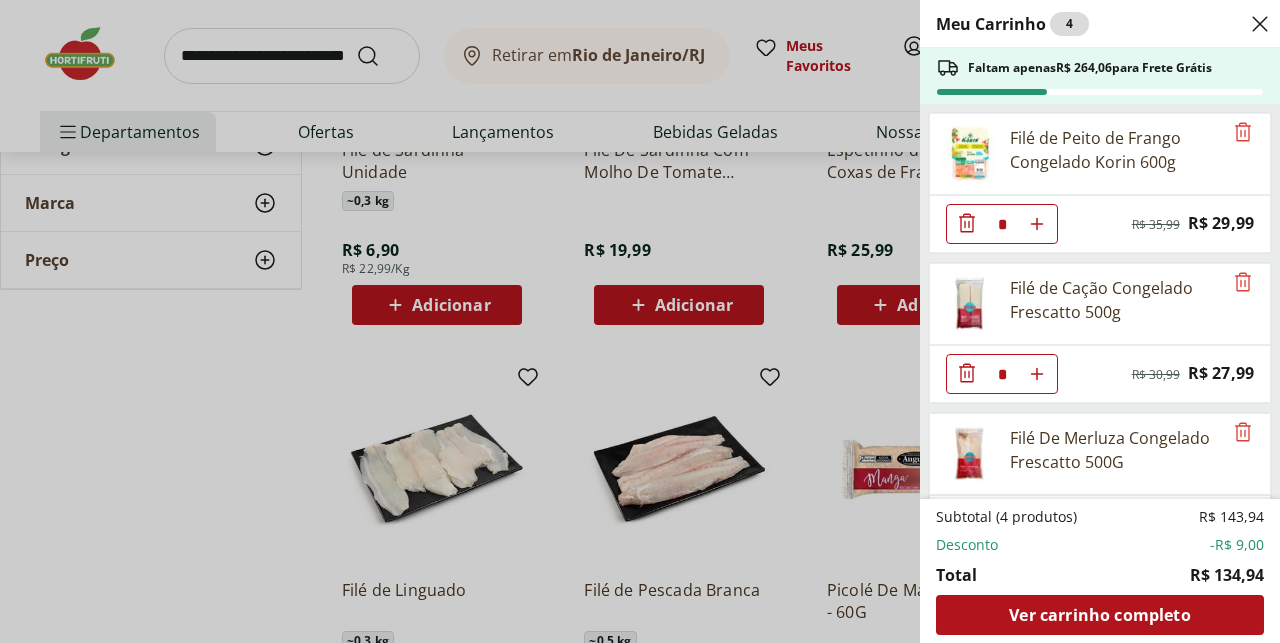 click on "Meu Carrinho 4 Faltam apenas  R$ 264,06  para Frete Grátis Filé de Peito de Frango Congelado Korin 600g * Original price: R$ 35,99 Price: R$ 29,99 Filé de Cação Congelado Frescatto 500g * Original price: R$ 30,99 Price: R$ 27,99 Filé De Merluza Congelado Frescatto 500G * Price: R$ 37,99 Filé de Linguado * Price: R$ 38,97 Subtotal (4 produtos) R$ 143,94 Desconto -R$ 9,00 Total R$ 134,94 Ver carrinho completo" at bounding box center [640, 321] 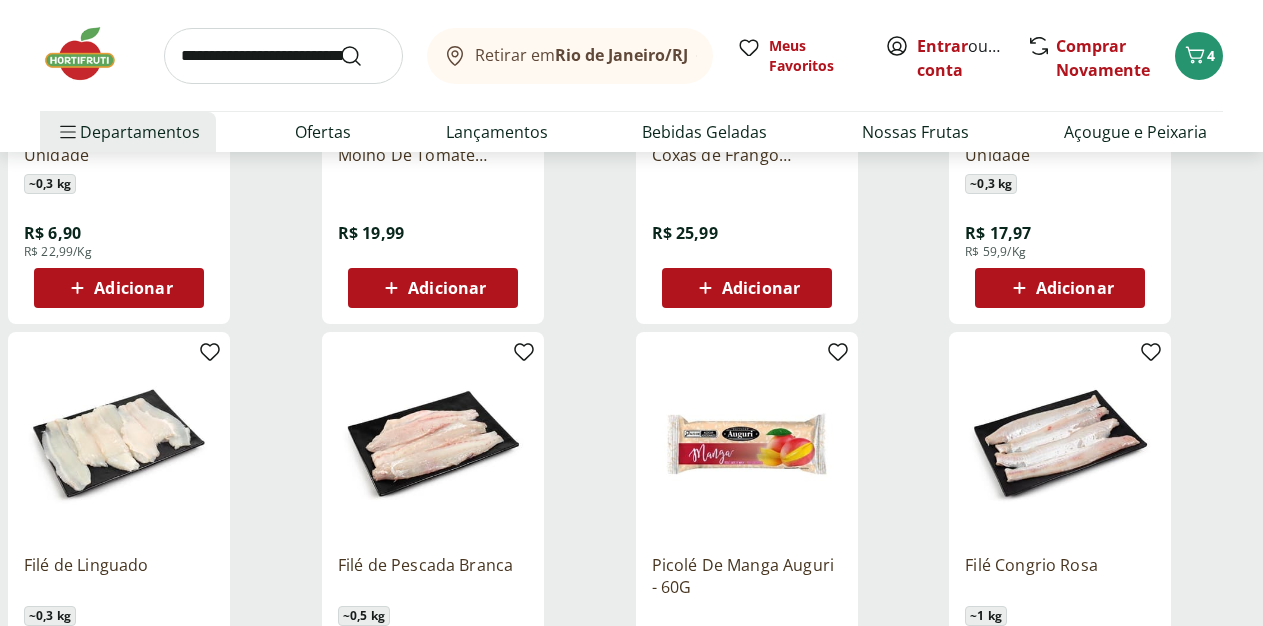 click at bounding box center [283, 56] 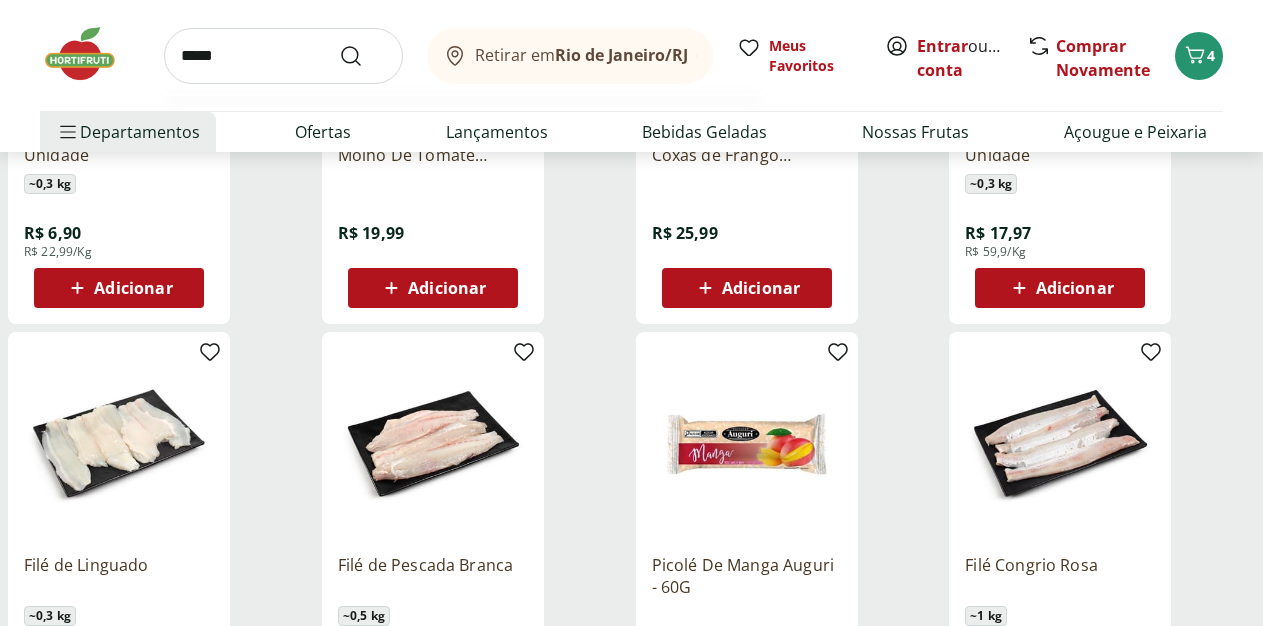 type on "*****" 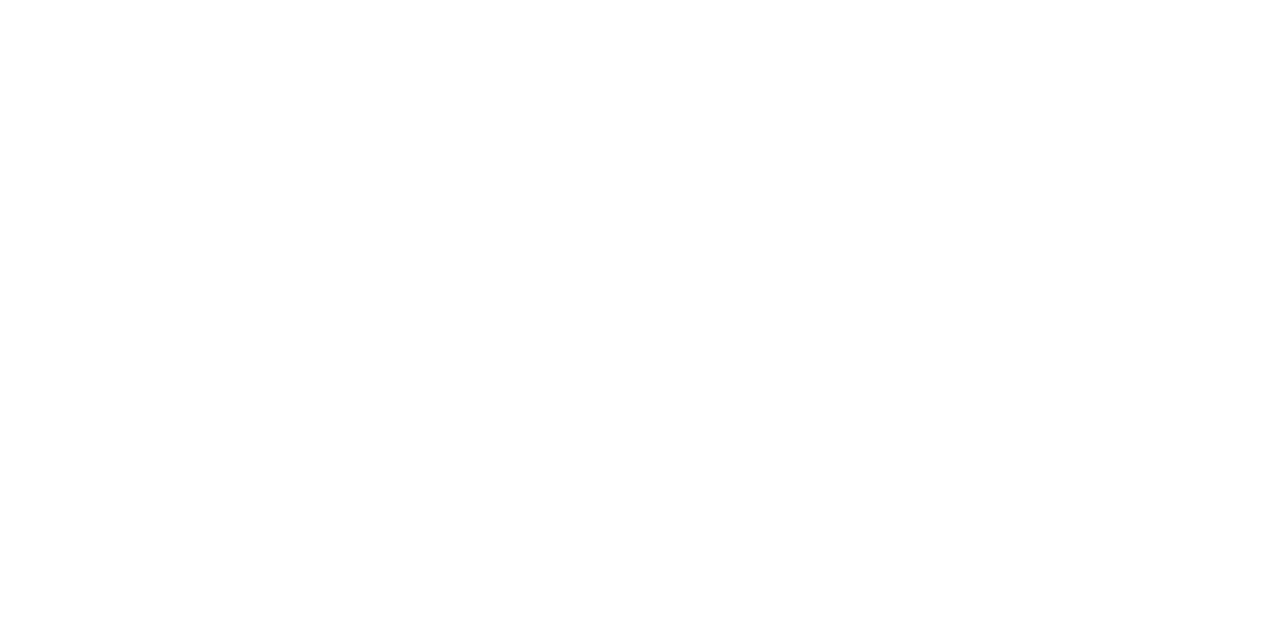 scroll, scrollTop: 0, scrollLeft: 0, axis: both 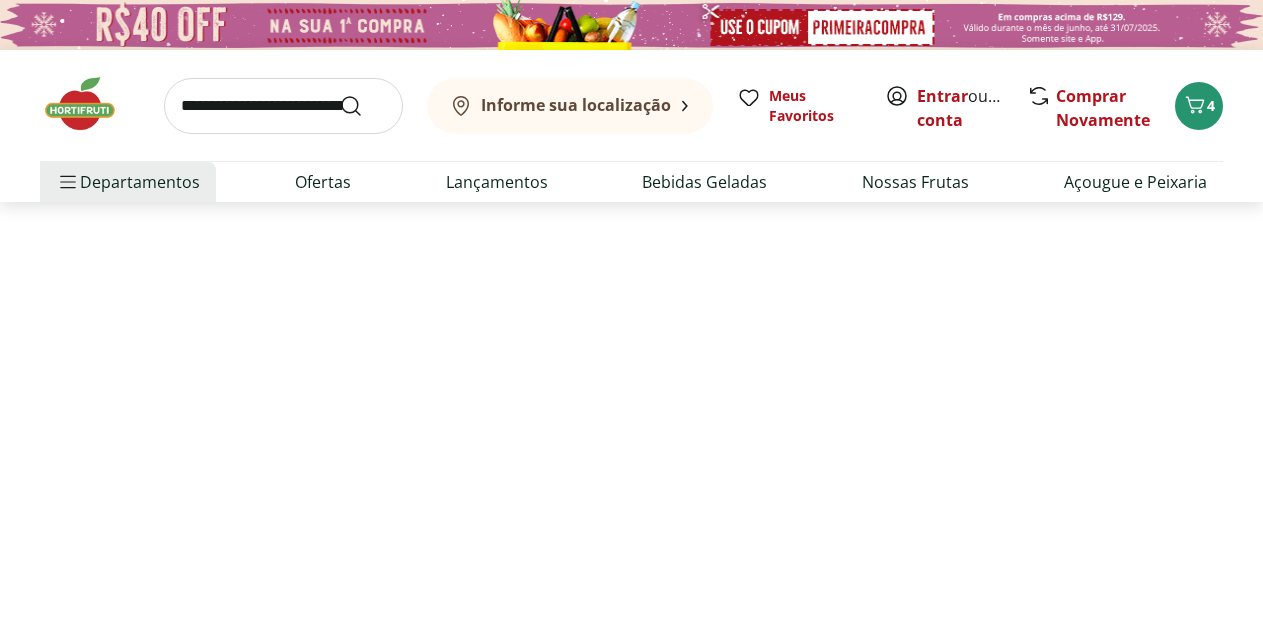 select on "**********" 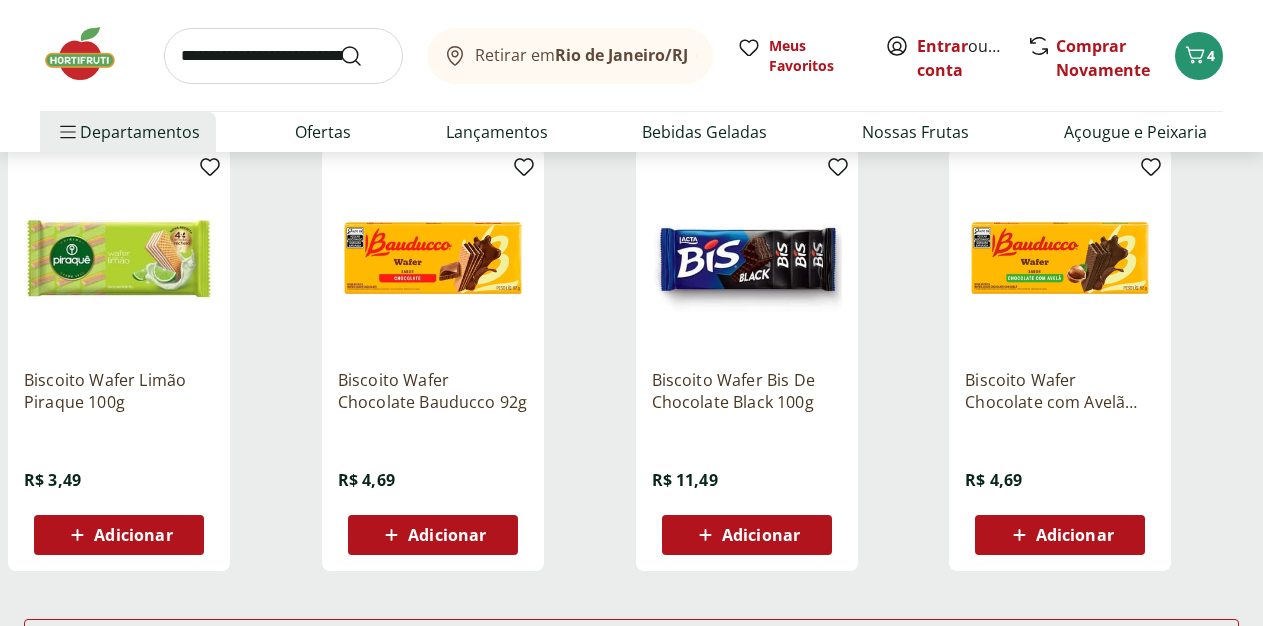 scroll, scrollTop: 1122, scrollLeft: 0, axis: vertical 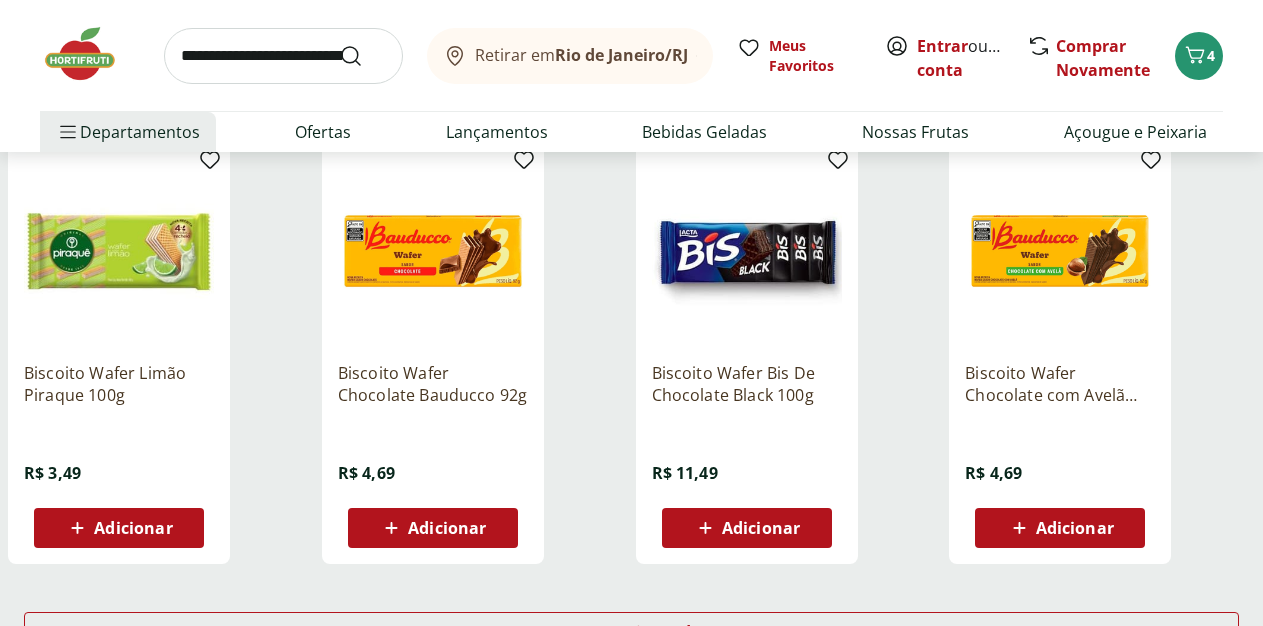 click on "Adicionar" at bounding box center (432, 528) 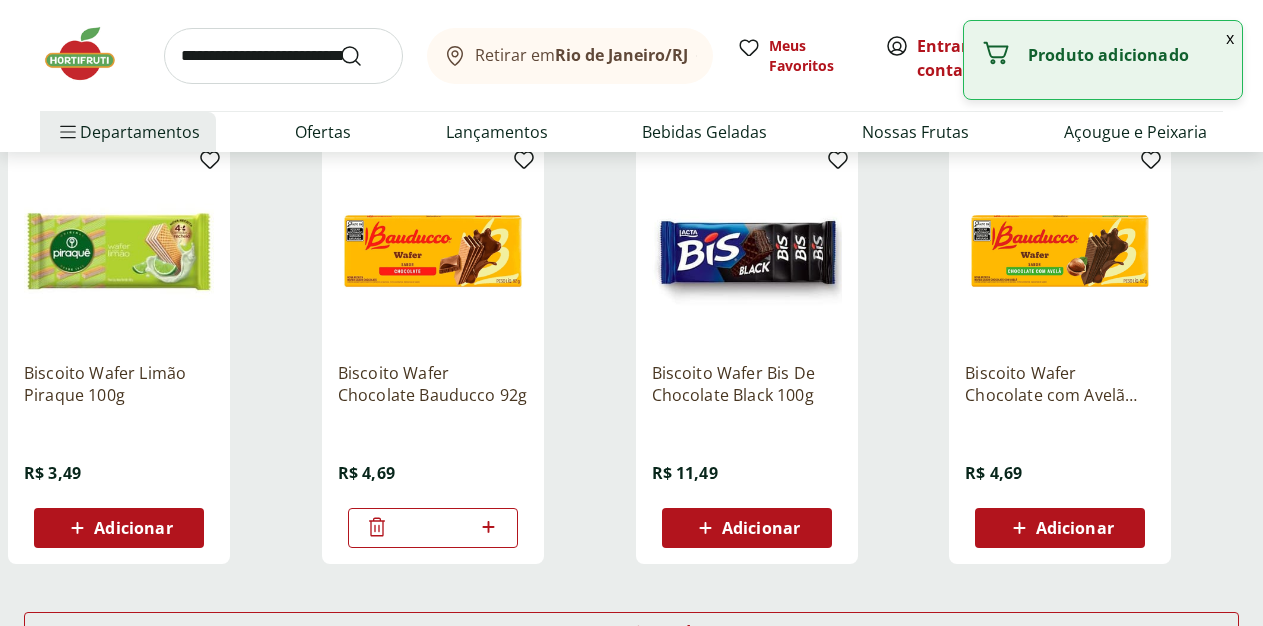 click on "Adicionar" at bounding box center (1075, 528) 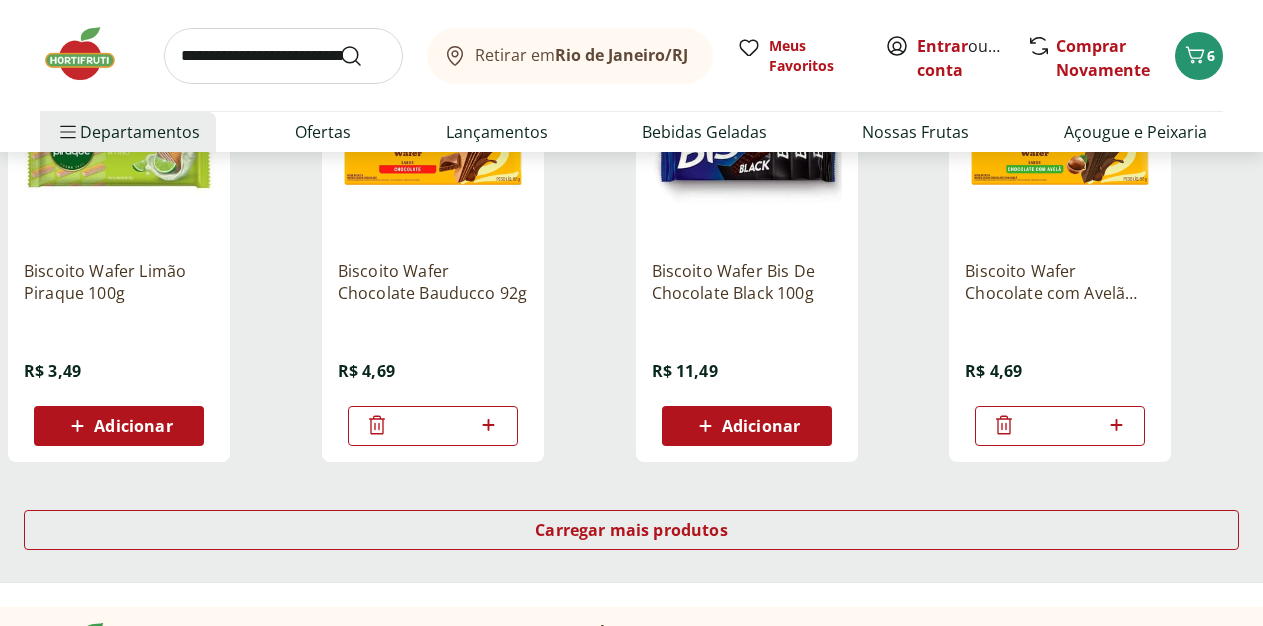 scroll, scrollTop: 1122, scrollLeft: 0, axis: vertical 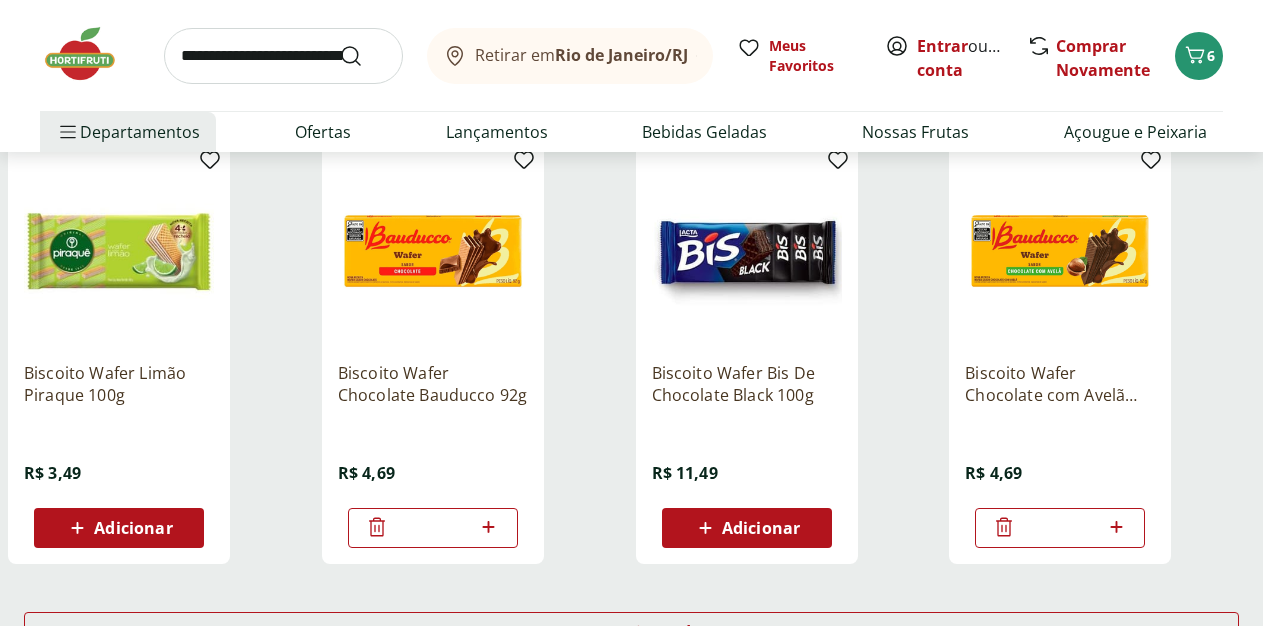 click on "Adicionar" at bounding box center (133, 528) 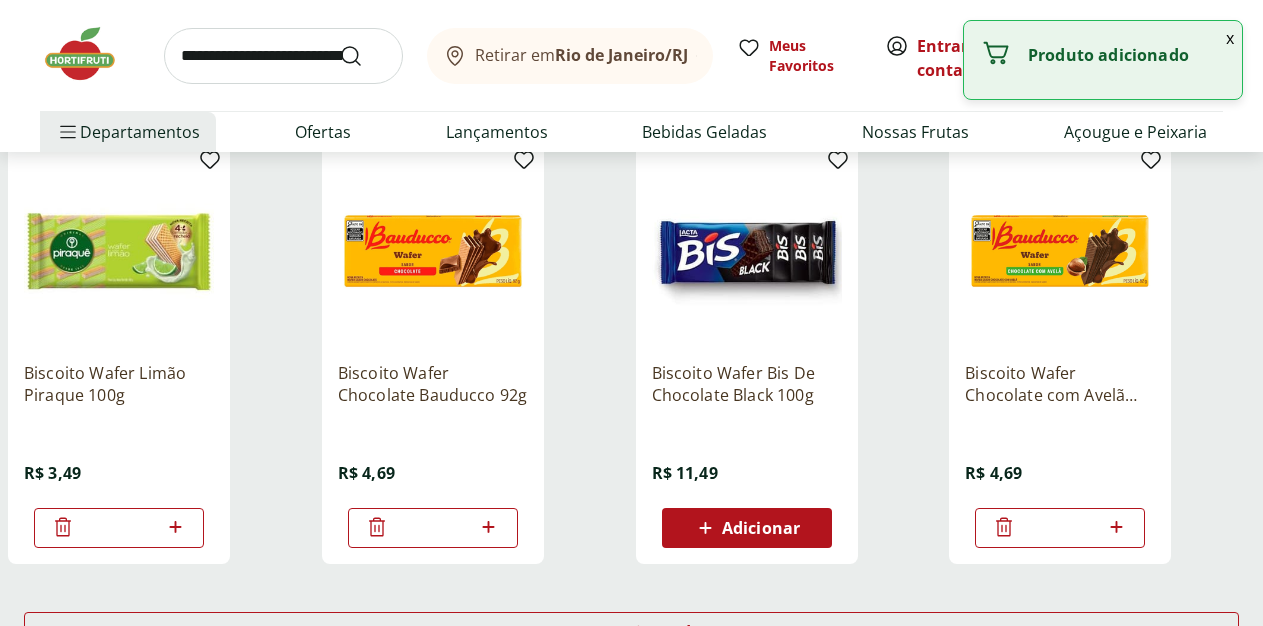 click 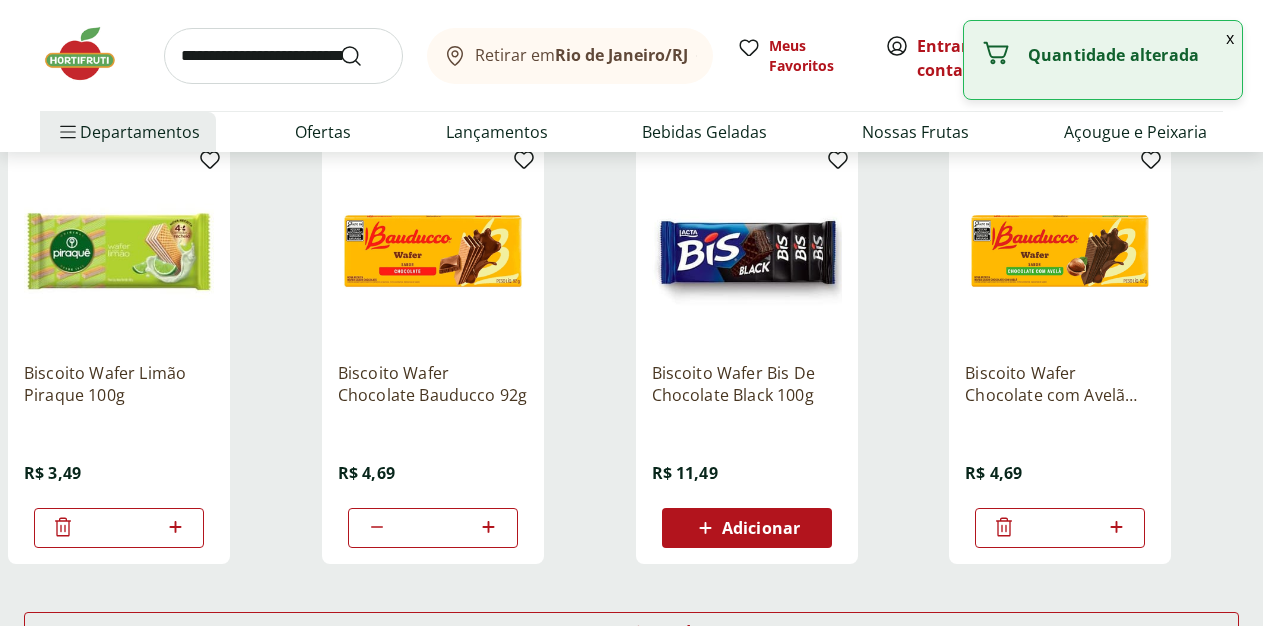 click 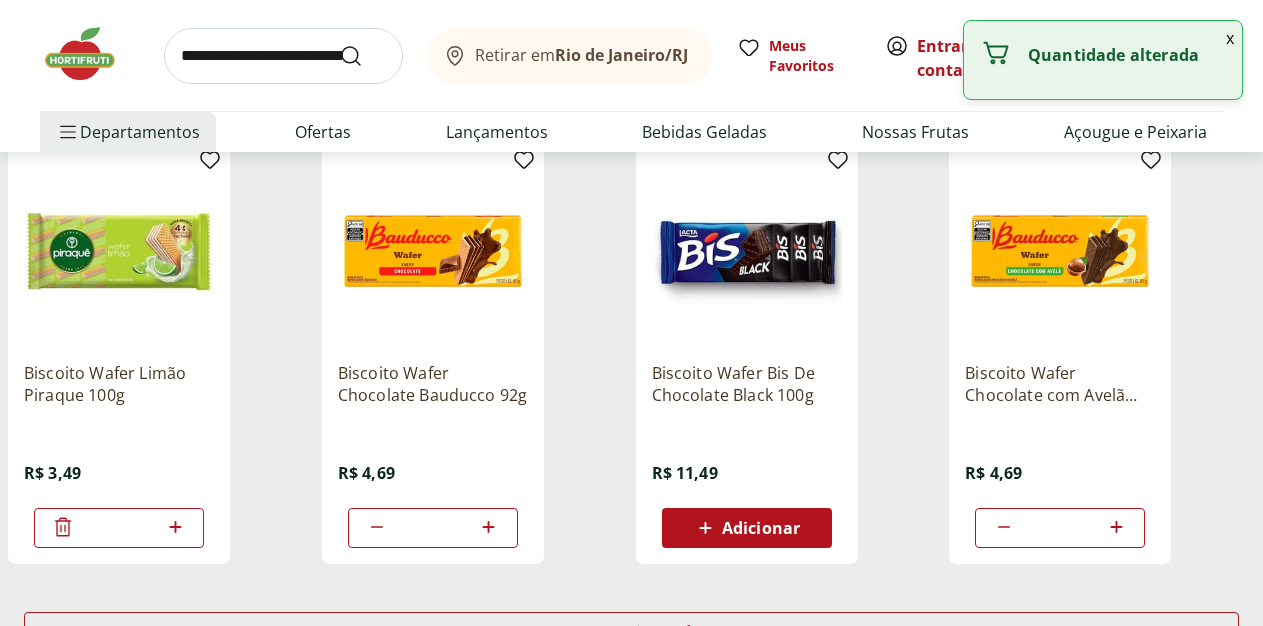 click 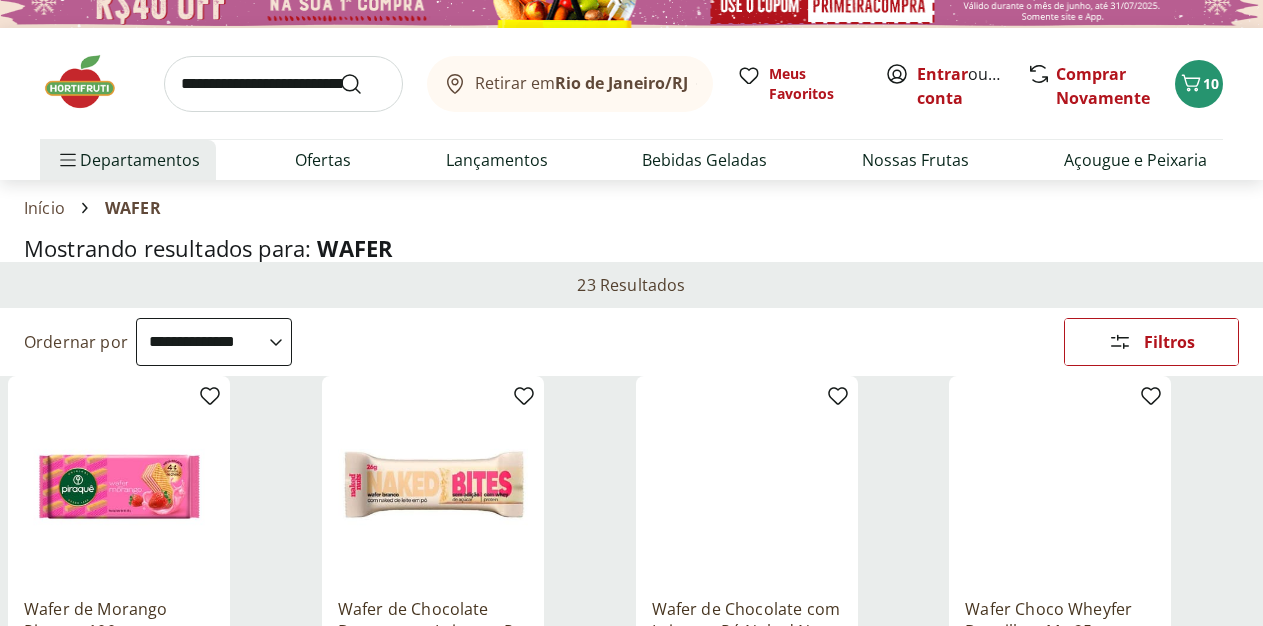 scroll, scrollTop: 0, scrollLeft: 0, axis: both 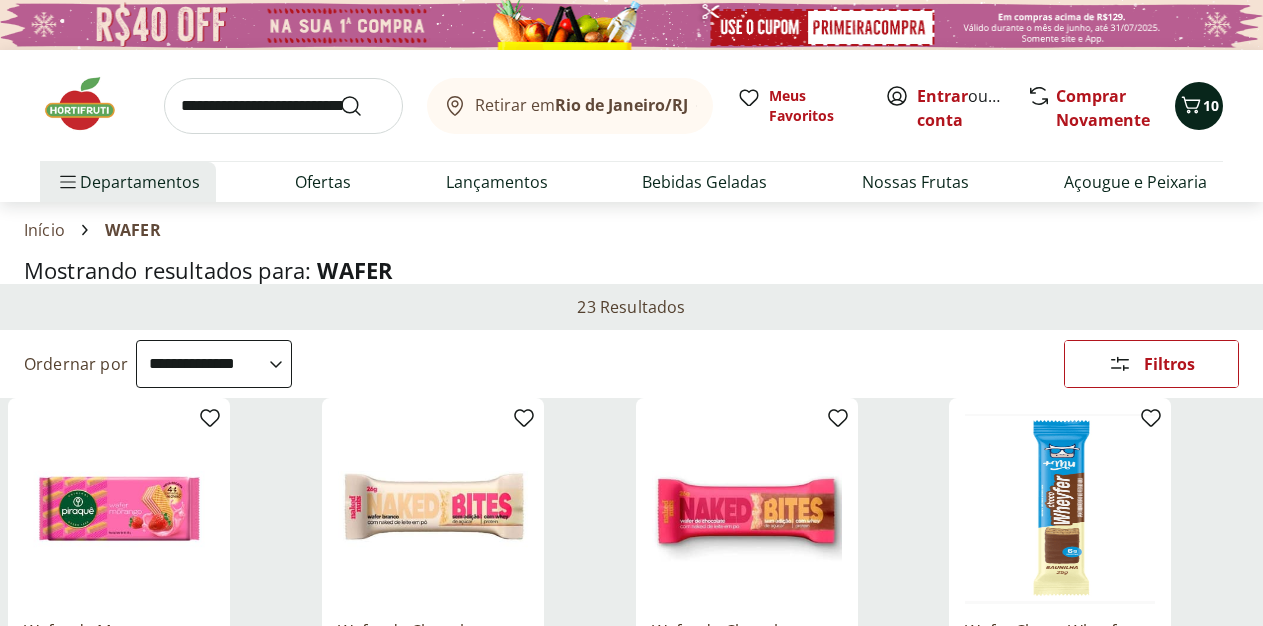 click 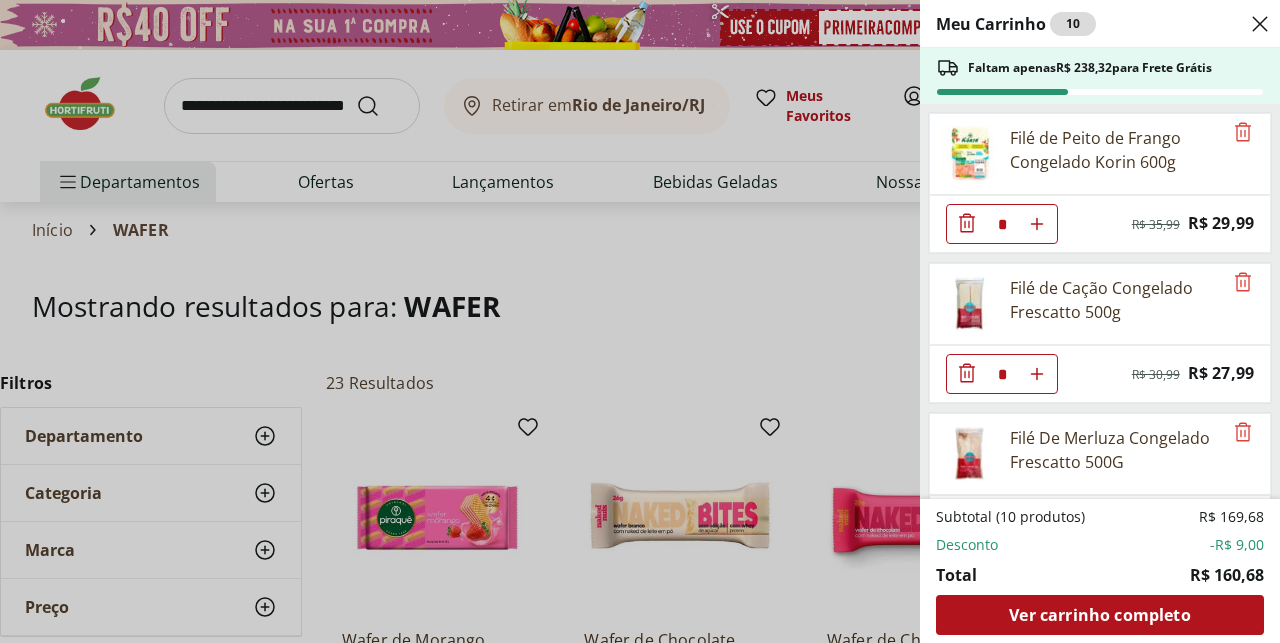click on "Meu Carrinho 10 Faltam apenas  R$ 238,32  para Frete Grátis Filé de Peito de Frango Congelado Korin 600g * Original price: R$ 35,99 Price: R$ 29,99 Filé de Cação Congelado Frescatto 500g * Original price: R$ 30,99 Price: R$ 27,99 Filé De Merluza Congelado Frescatto 500G * Price: R$ 37,99 Filé de Linguado * Price: R$ 38,97 Biscoito Wafer Chocolate Bauducco 92g * Price: R$ 4,69 Biscoito Wafer Chocolate com Avelã Bauducco 92g * Price: R$ 4,69 Biscoito Wafer Limão Piraque 100g * Price: R$ 3,49 Subtotal (10 produtos) R$ 169,68 Desconto -R$ 9,00 Total R$ 160,68 Ver carrinho completo" at bounding box center (640, 321) 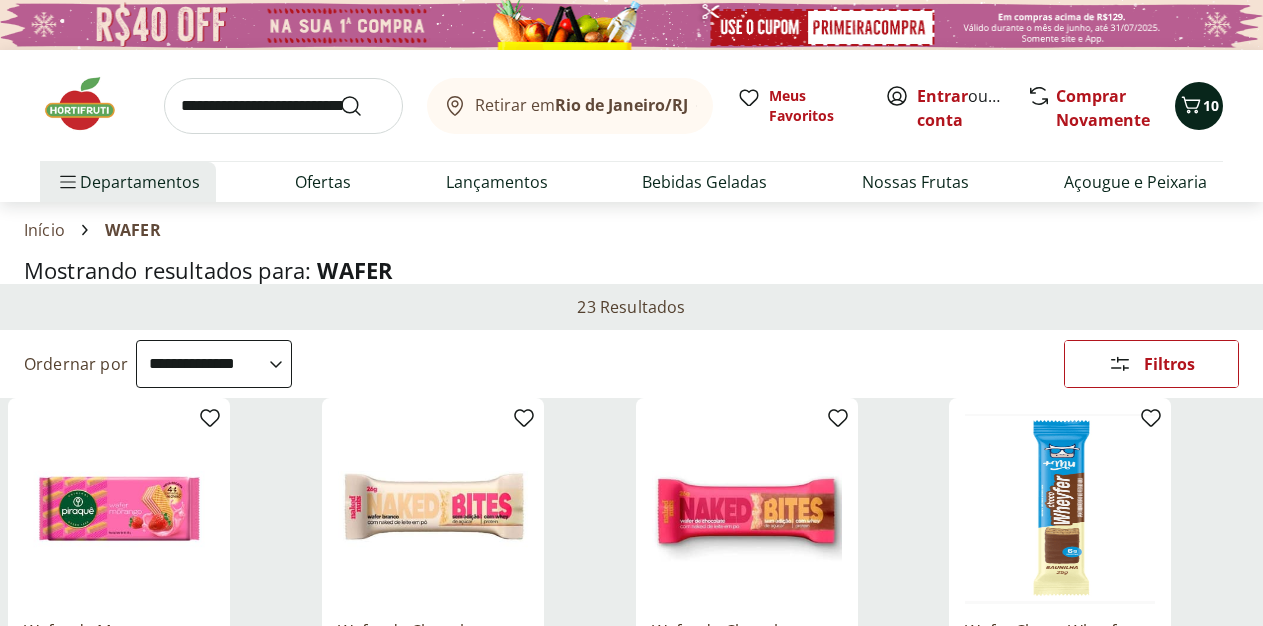 click at bounding box center (1191, 106) 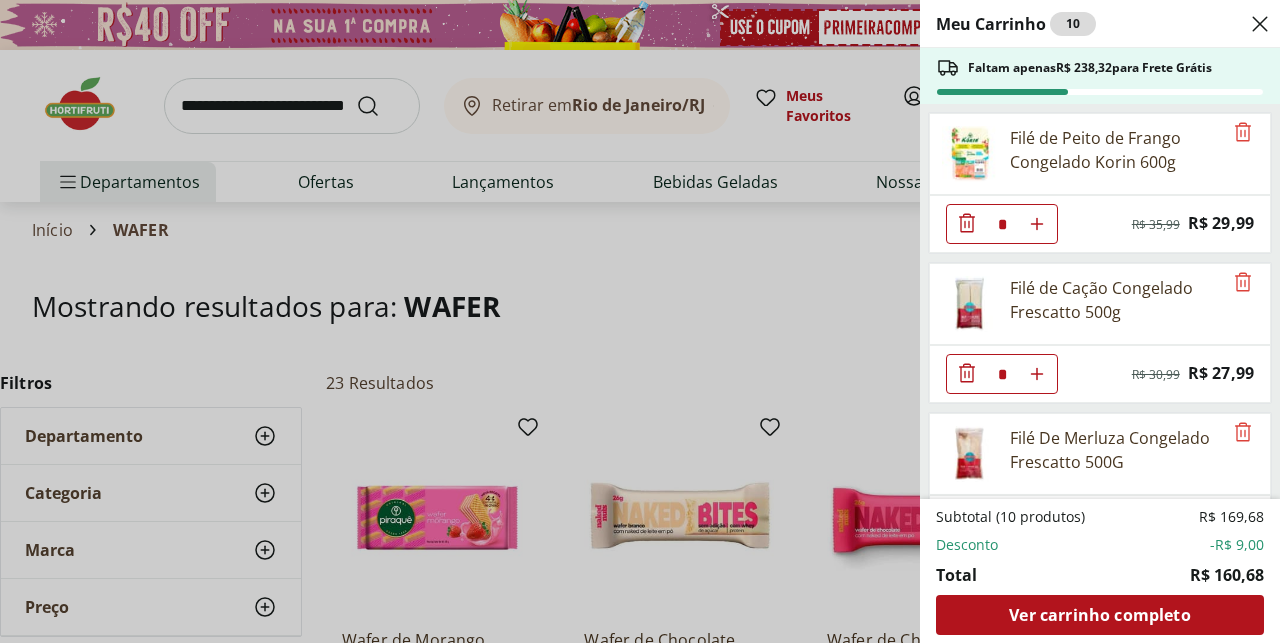click on "Meu Carrinho 10 Faltam apenas  R$ 238,32  para Frete Grátis Filé de Peito de Frango Congelado Korin 600g * Original price: R$ 35,99 Price: R$ 29,99 Filé de Cação Congelado Frescatto 500g * Original price: R$ 30,99 Price: R$ 27,99 Filé De Merluza Congelado Frescatto 500G * Price: R$ 37,99 Filé de Linguado * Price: R$ 38,97 Biscoito Wafer Chocolate Bauducco 92g * Price: R$ 4,69 Biscoito Wafer Chocolate com Avelã Bauducco 92g * Price: R$ 4,69 Biscoito Wafer Limão Piraque 100g * Price: R$ 3,49 Subtotal (10 produtos) R$ 169,68 Desconto -R$ 9,00 Total R$ 160,68 Ver carrinho completo" at bounding box center (640, 321) 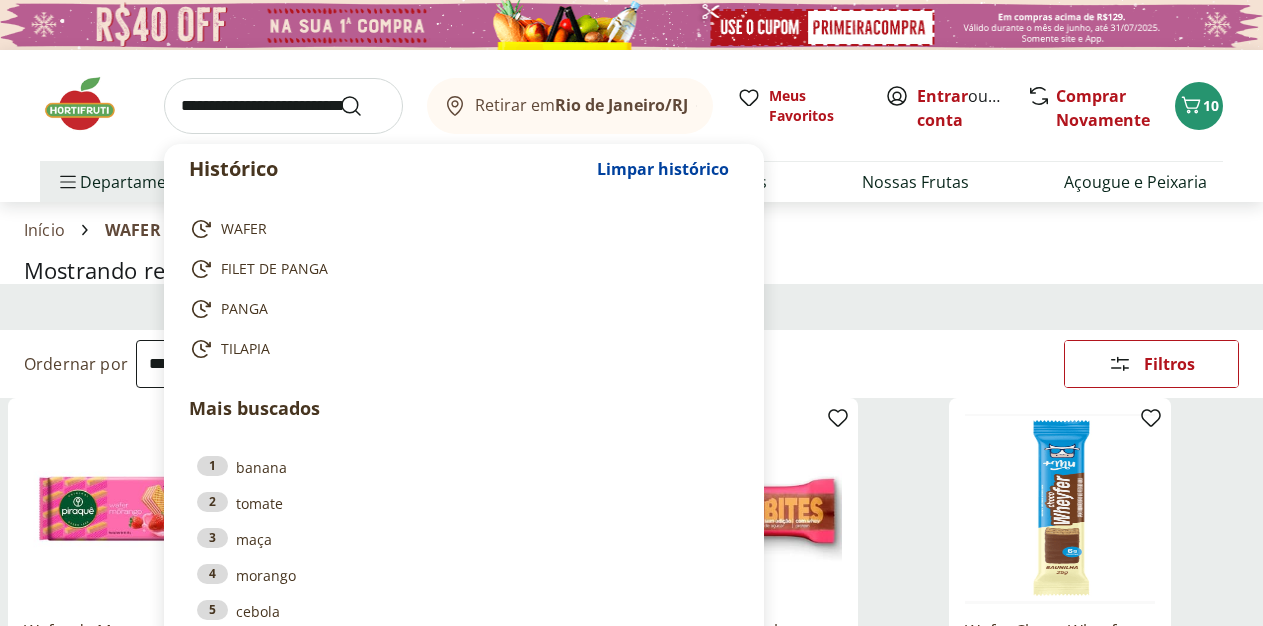 click at bounding box center [283, 106] 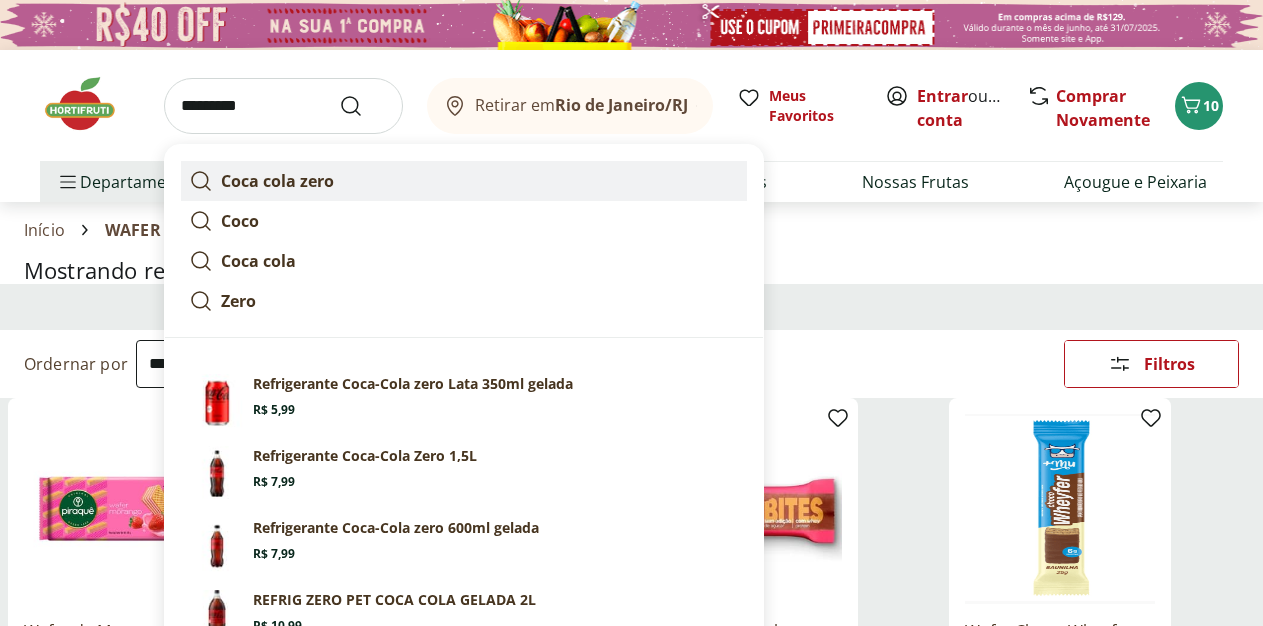 click on "Coca cola zero" at bounding box center (277, 181) 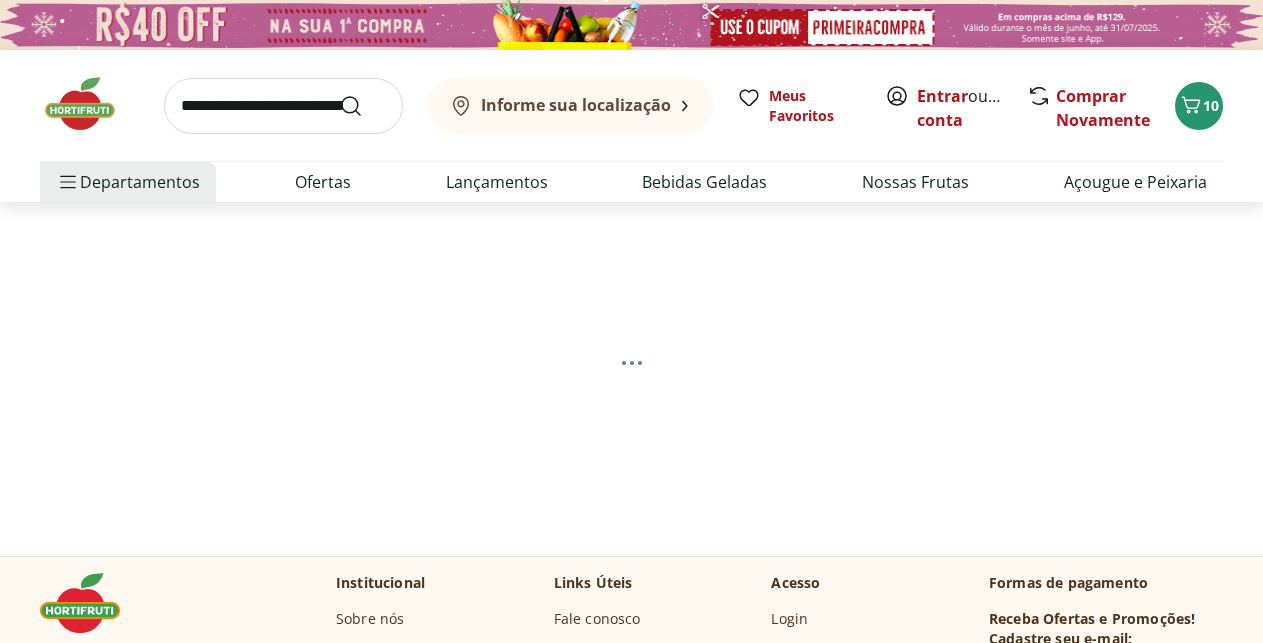 scroll, scrollTop: 0, scrollLeft: 0, axis: both 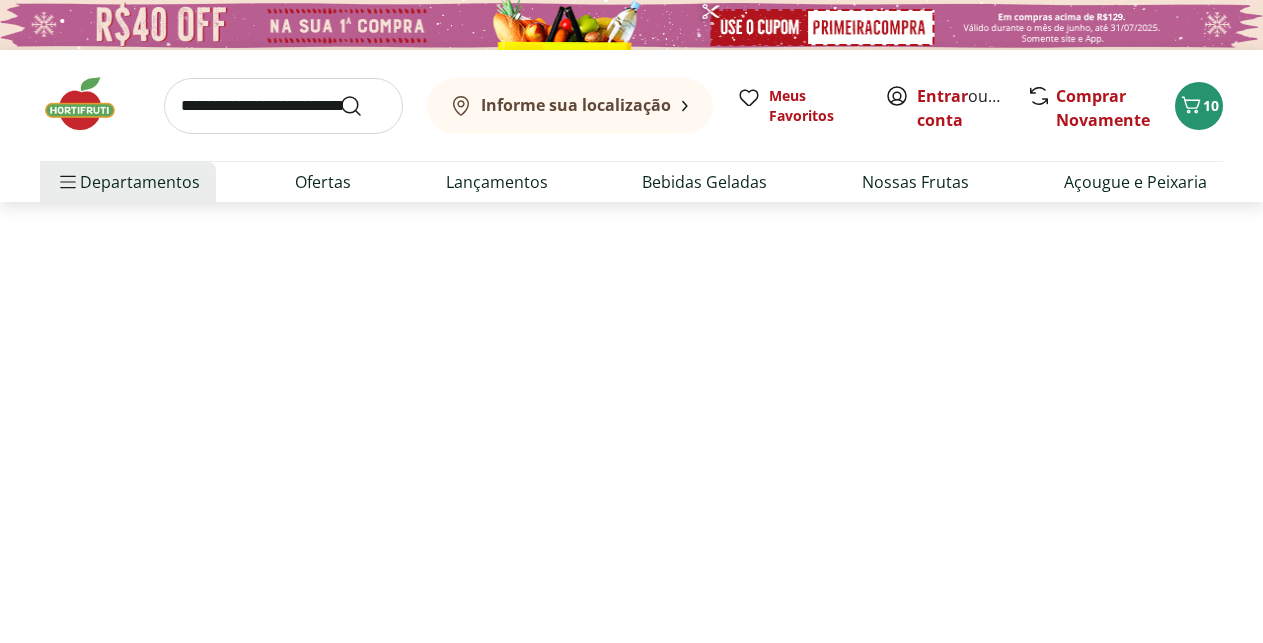select on "**********" 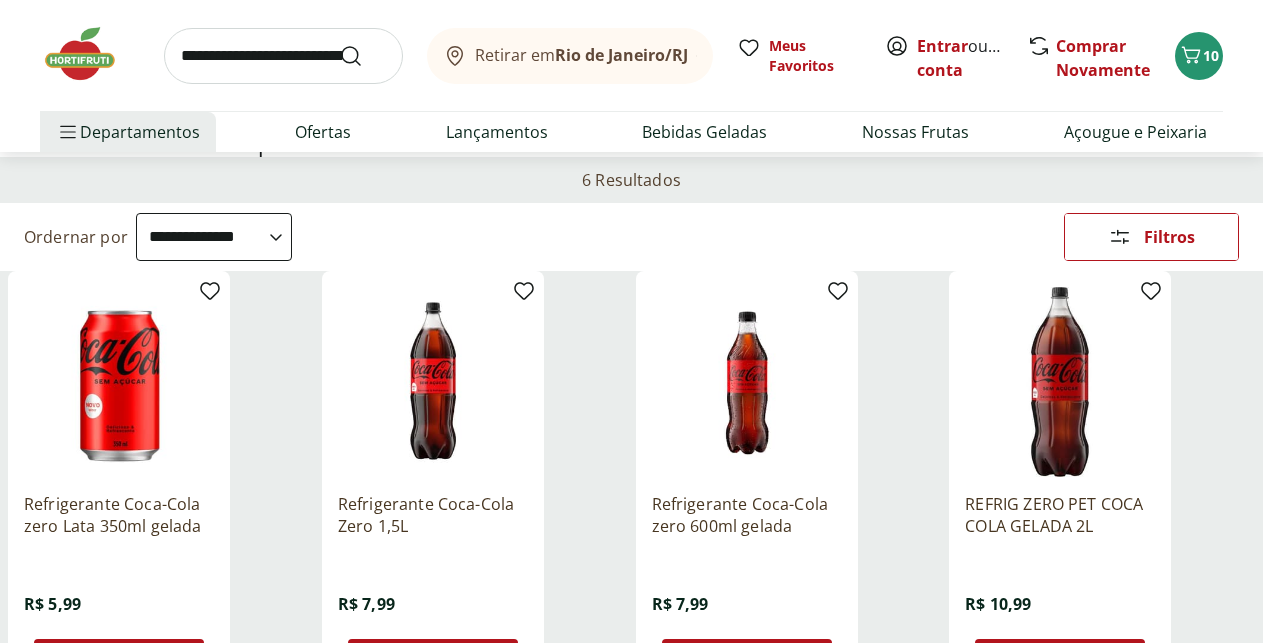 scroll, scrollTop: 204, scrollLeft: 0, axis: vertical 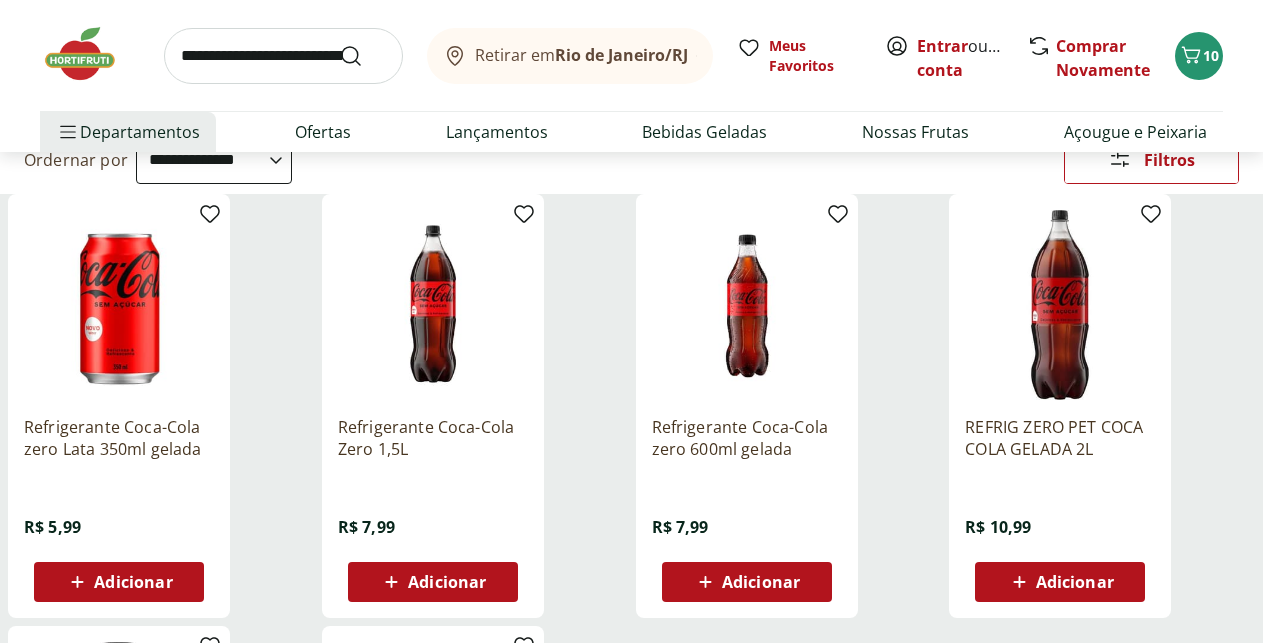 click on "Adicionar" at bounding box center [447, 582] 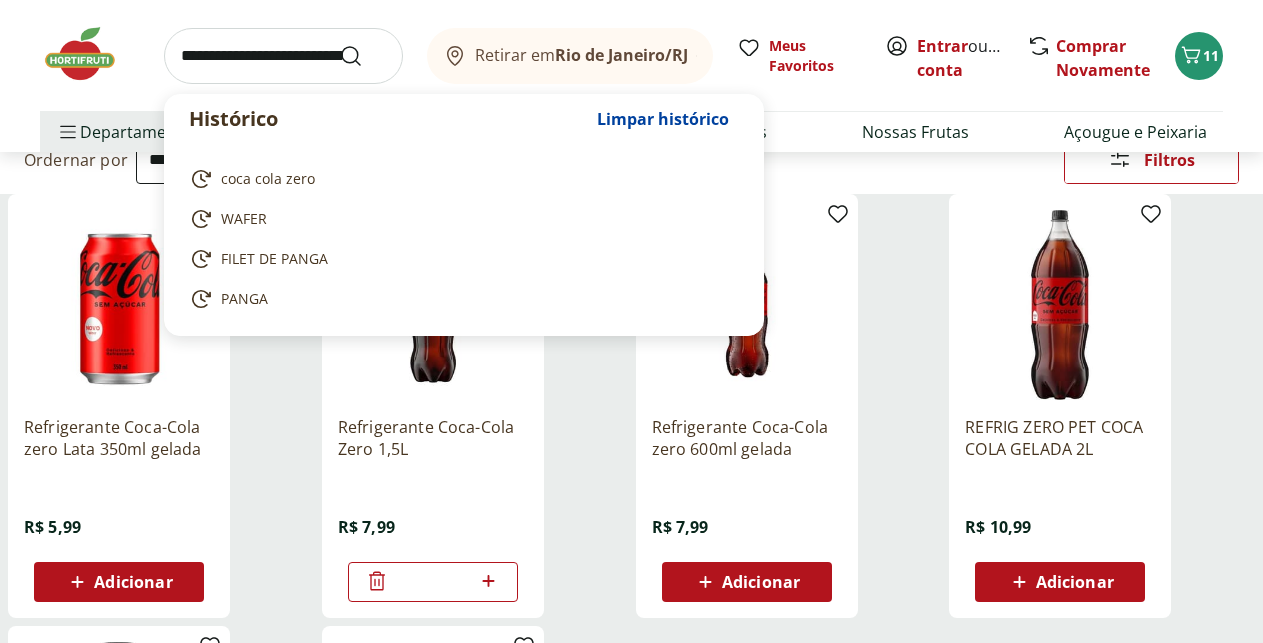click at bounding box center [283, 56] 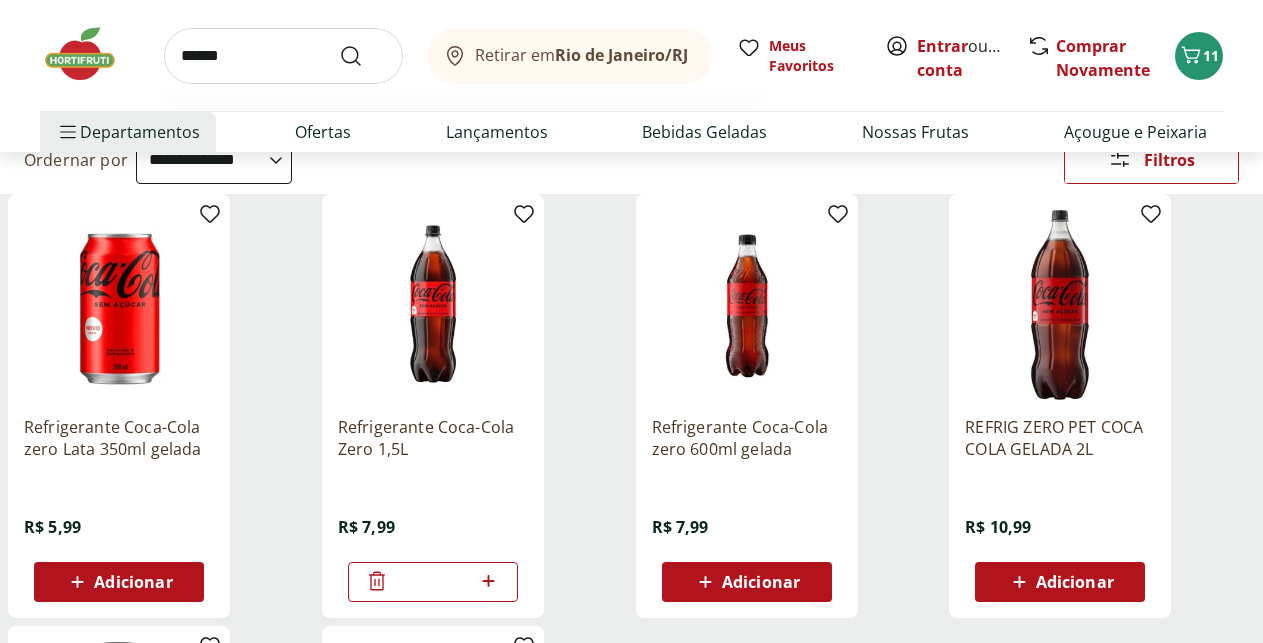 type on "******" 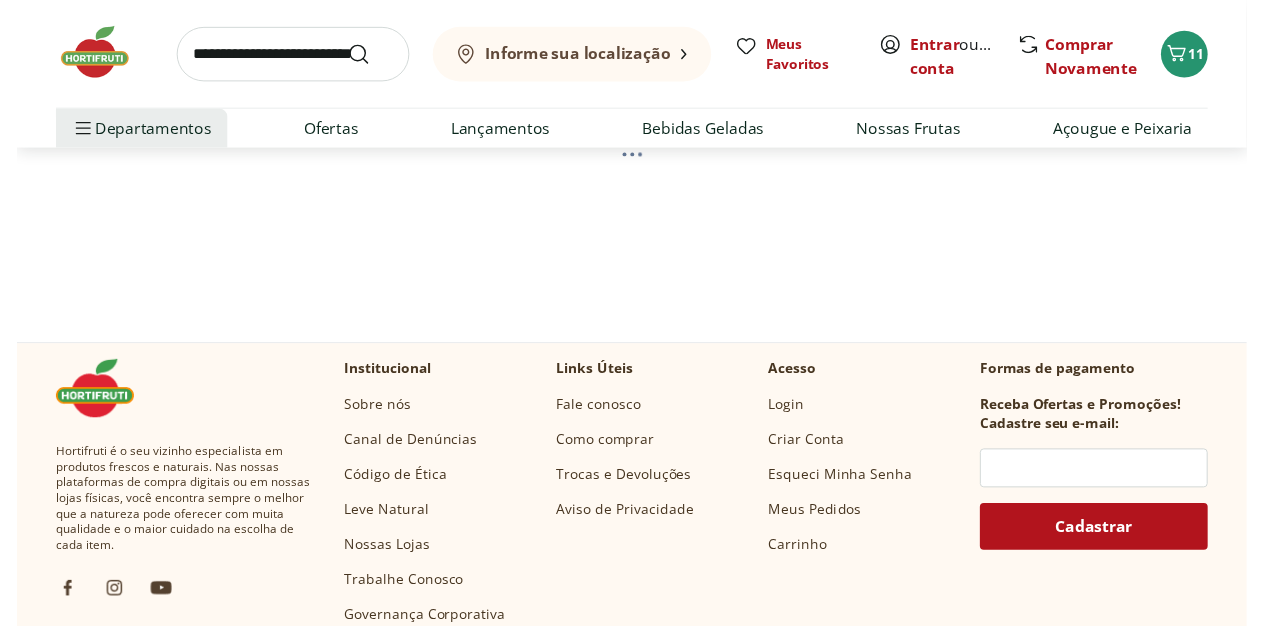 scroll, scrollTop: 0, scrollLeft: 0, axis: both 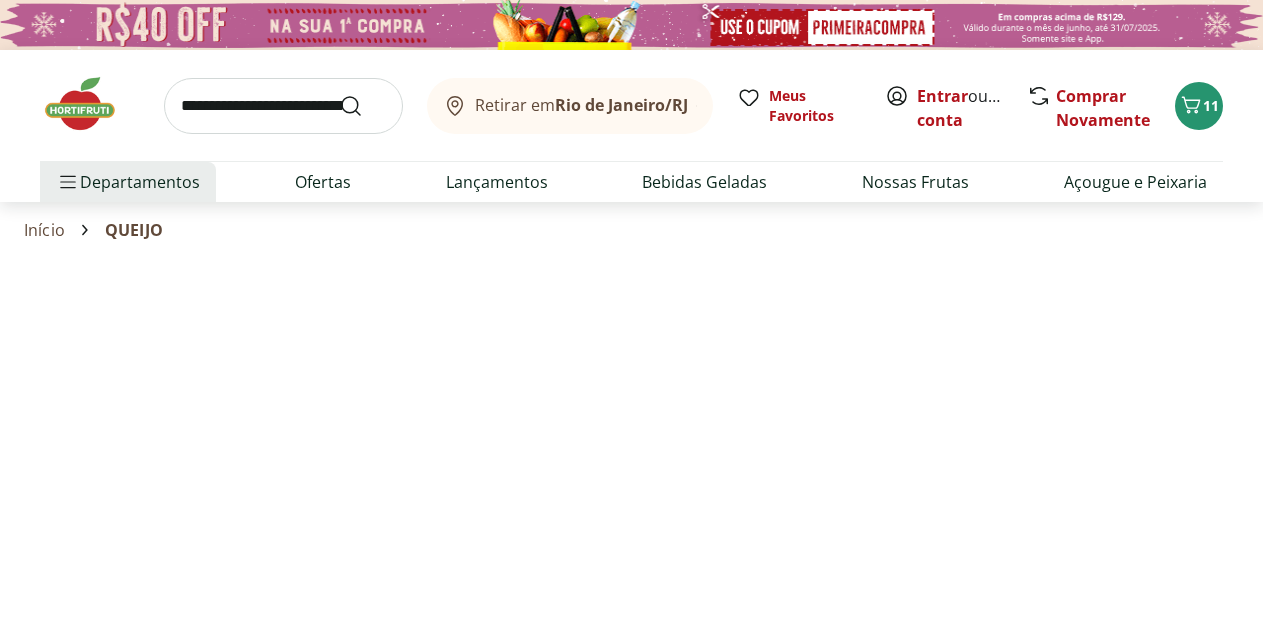 select on "**********" 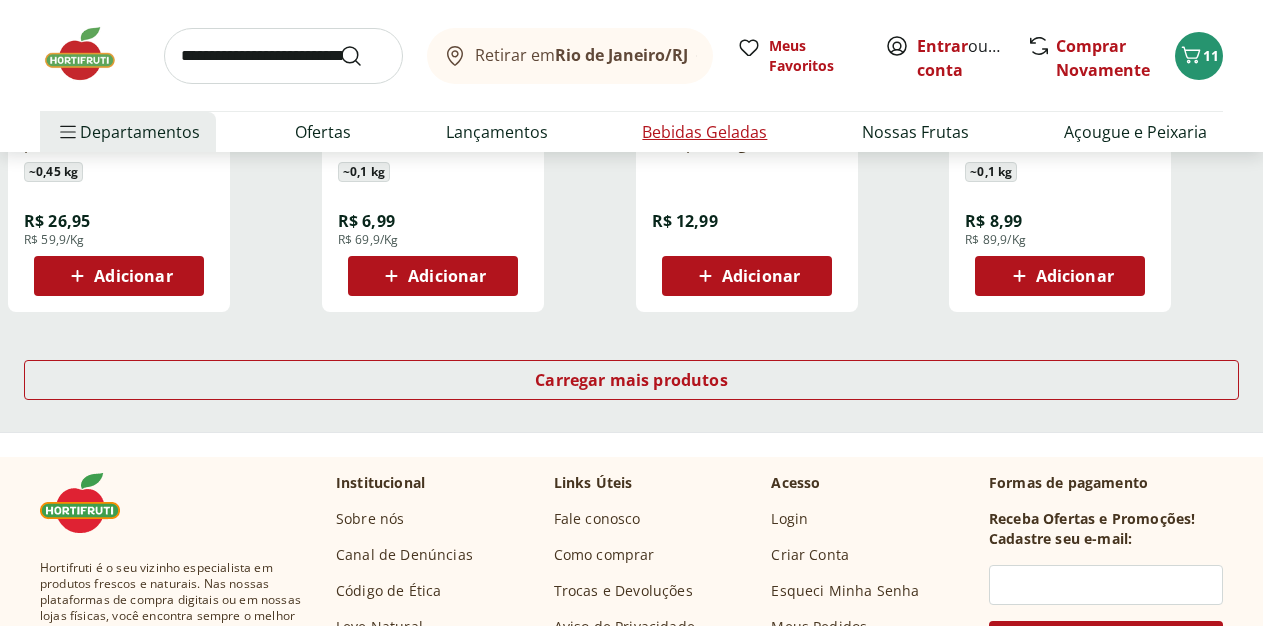 scroll, scrollTop: 1428, scrollLeft: 0, axis: vertical 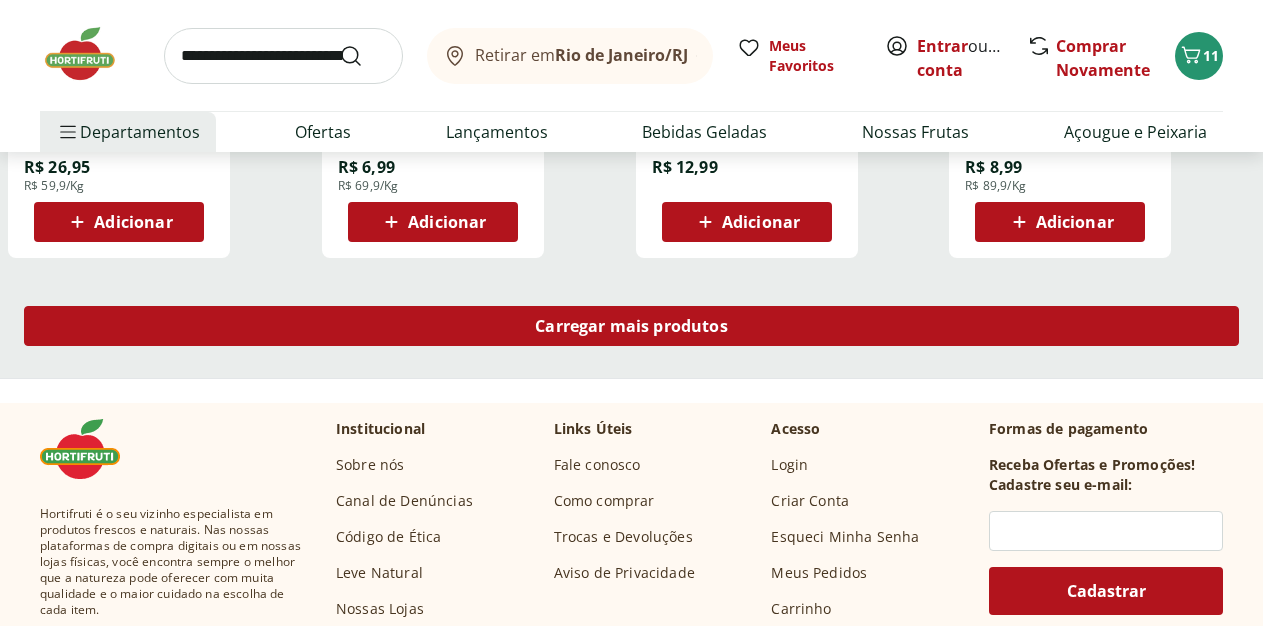 click on "Carregar mais produtos" at bounding box center [631, 326] 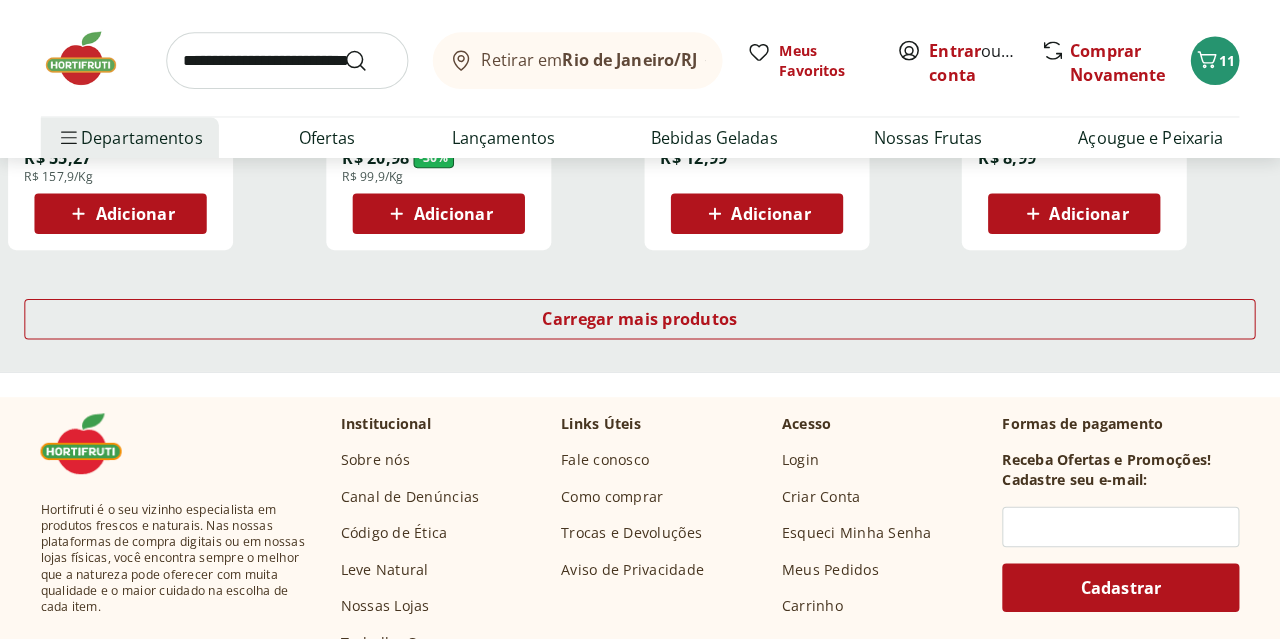 scroll, scrollTop: 2856, scrollLeft: 0, axis: vertical 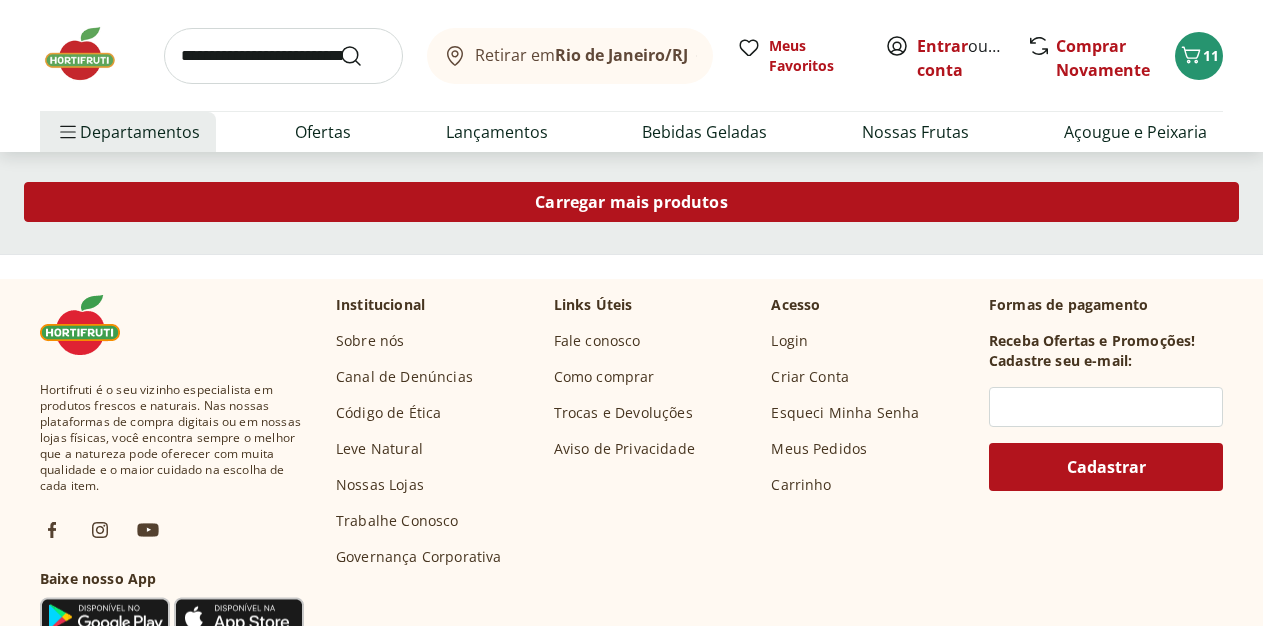 click on "Carregar mais produtos" at bounding box center [631, 202] 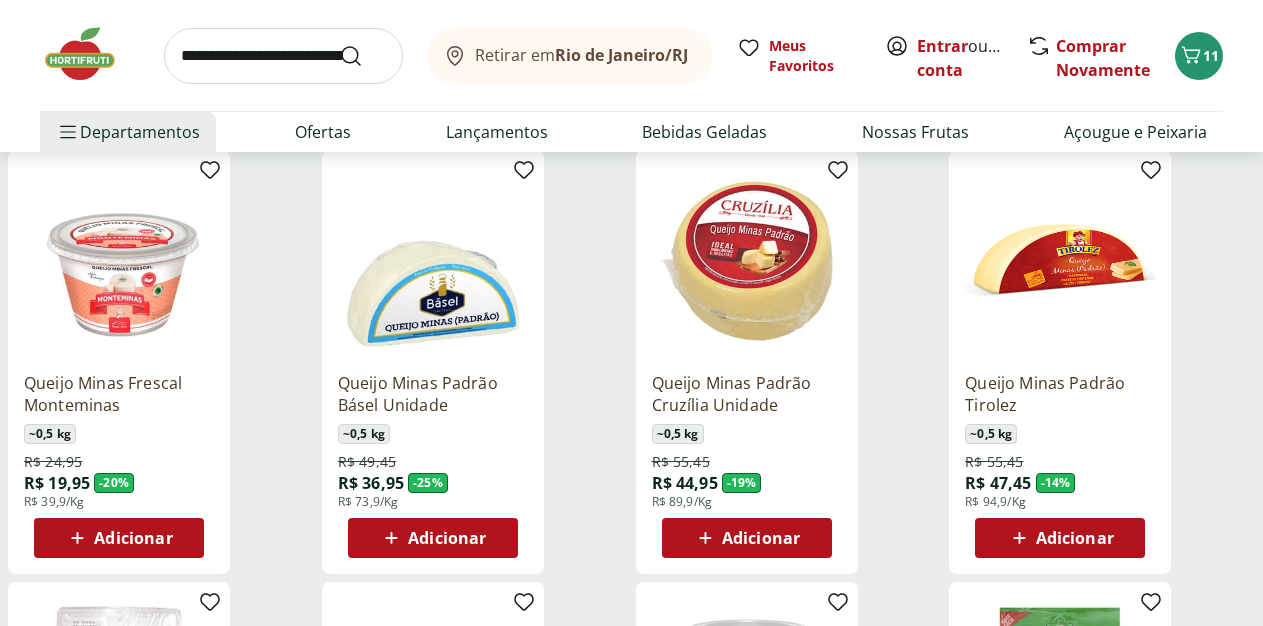 click on "Adicionar" at bounding box center [133, 538] 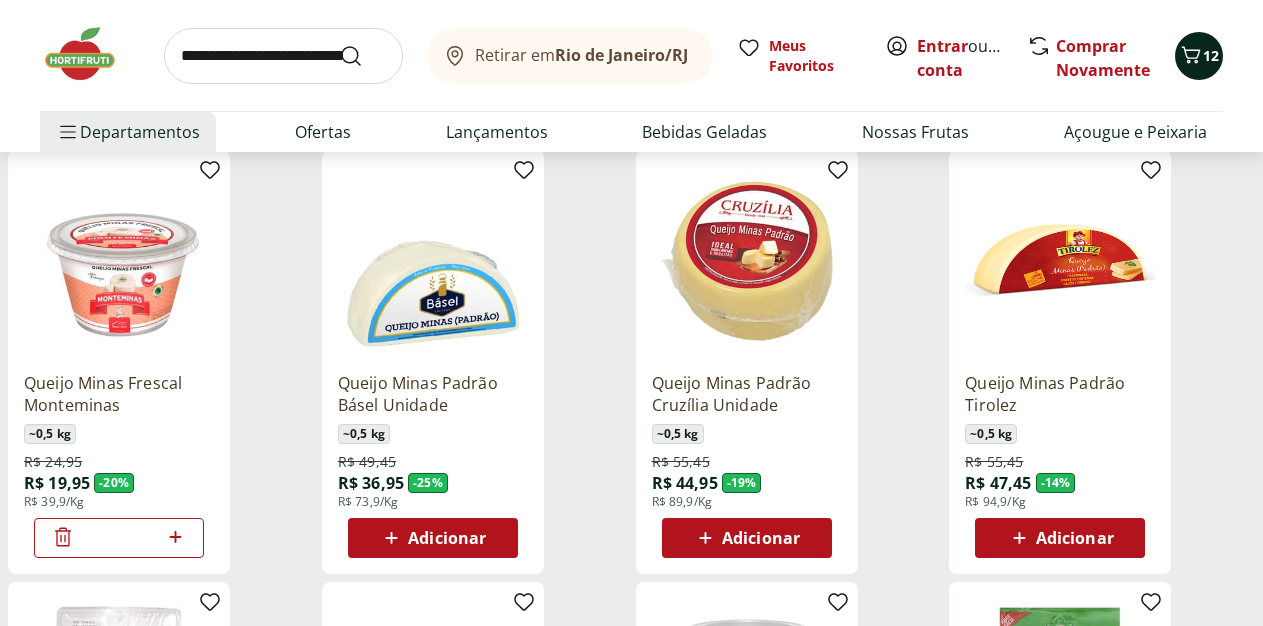 click 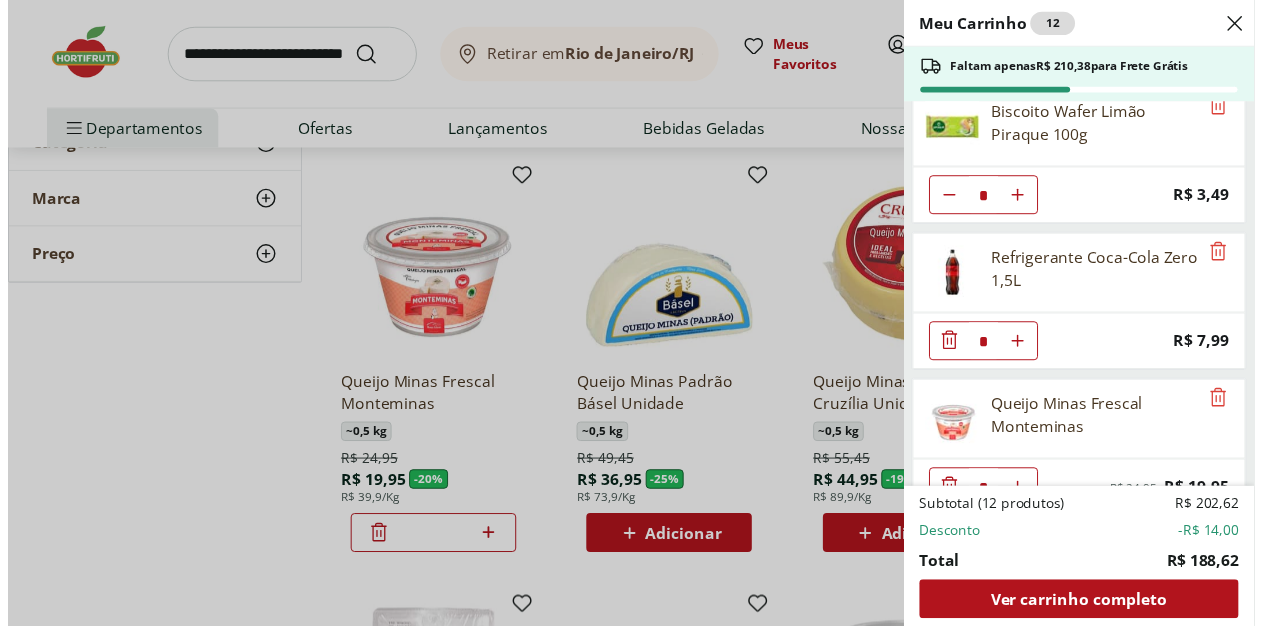 scroll, scrollTop: 963, scrollLeft: 0, axis: vertical 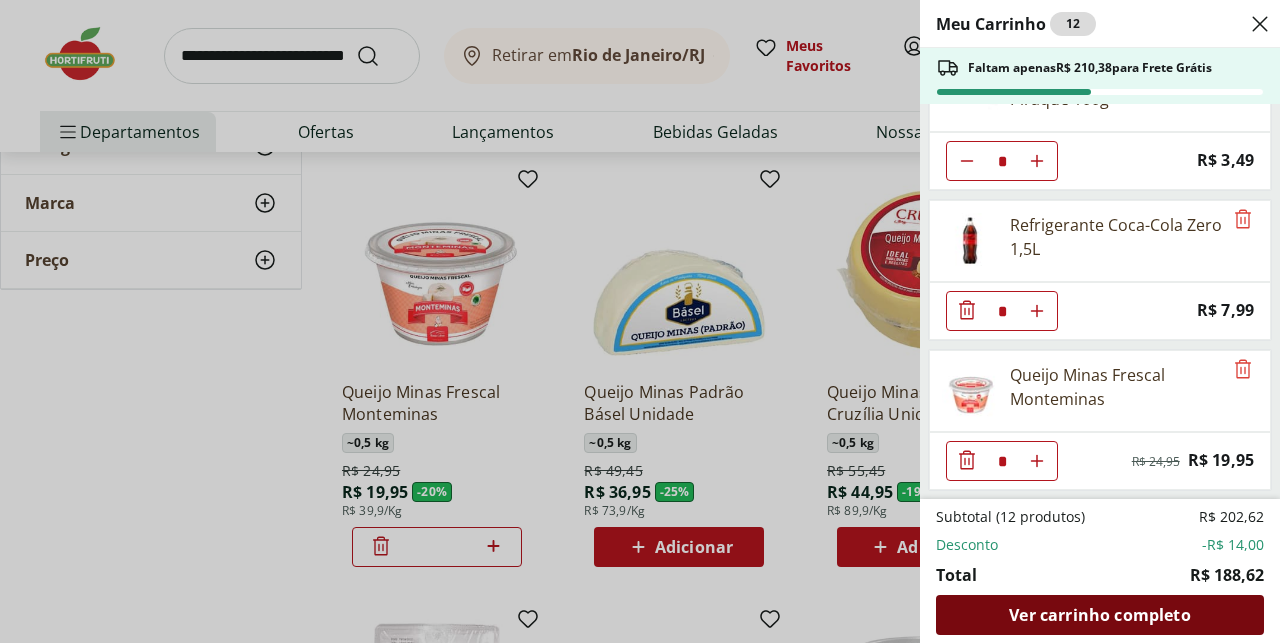 click on "Ver carrinho completo" at bounding box center (1099, 615) 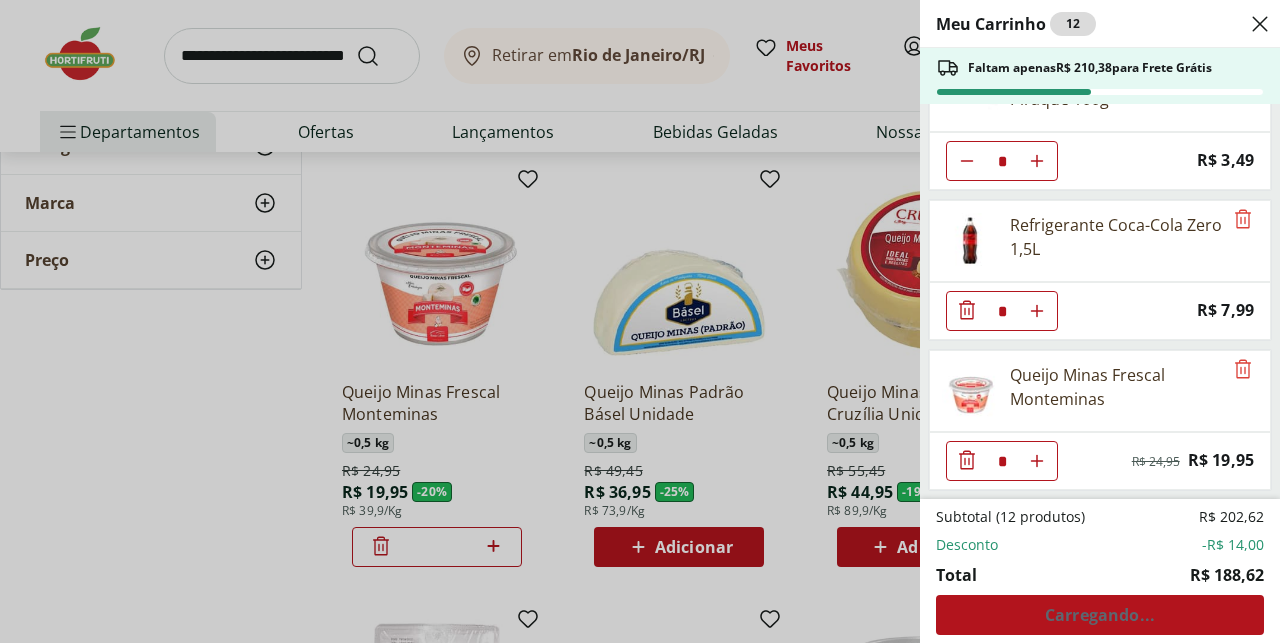 click on "Meu Carrinho 12 Faltam apenas  R$ 210,38  para Frete Grátis Filé de Peito de Frango Congelado Korin 600g * Original price: R$ 35,99 Price: R$ 29,99 Filé de Cação Congelado Frescatto 500g * Original price: R$ 30,99 Price: R$ 27,99 Filé De Merluza Congelado Frescatto 500G * Price: R$ 37,99 Filé de Linguado * Price: R$ 38,97 Biscoito Wafer Chocolate Bauducco 92g * Price: R$ 4,69 Biscoito Wafer Chocolate com Avelã Bauducco 92g * Price: R$ 4,69 Biscoito Wafer Limão Piraque 100g * Price: R$ 3,49 Refrigerante Coca-Cola Zero 1,5L * Price: R$ 7,99 Queijo Minas Frescal Monteminas * Original price: R$ 24,95 Price: R$ 19,95 Subtotal (12 produtos) R$ 202,62 Desconto -R$ 14,00 Total R$ 188,62 Carregando..." at bounding box center (640, 321) 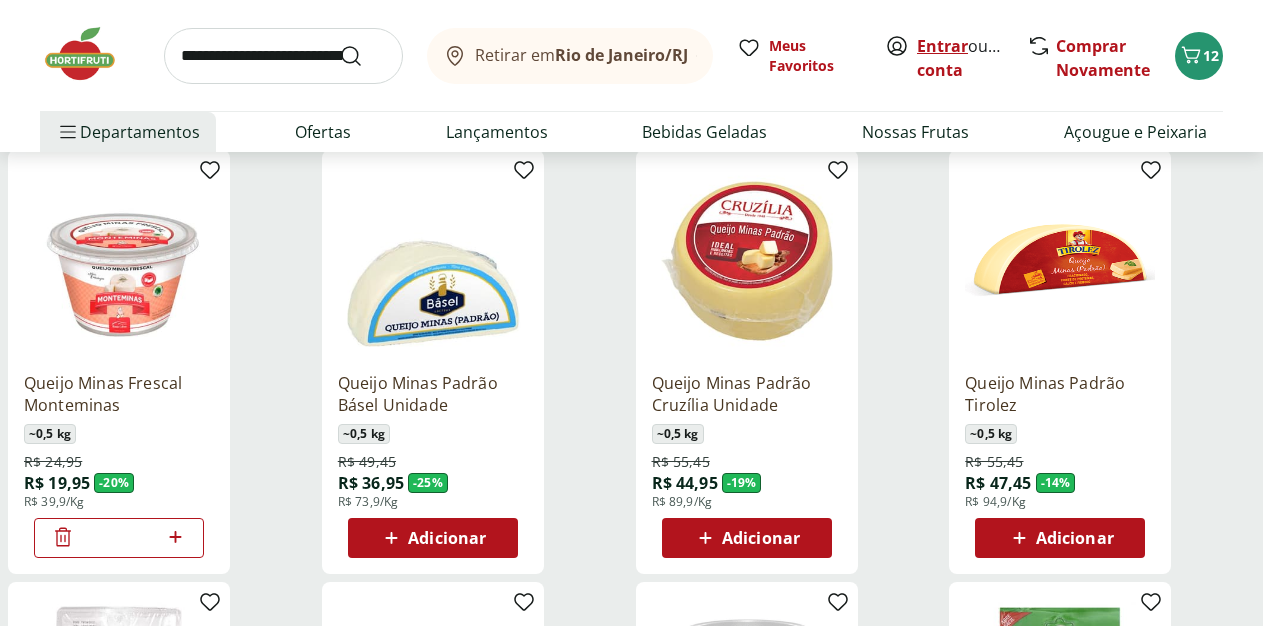 click on "Entrar" at bounding box center [942, 46] 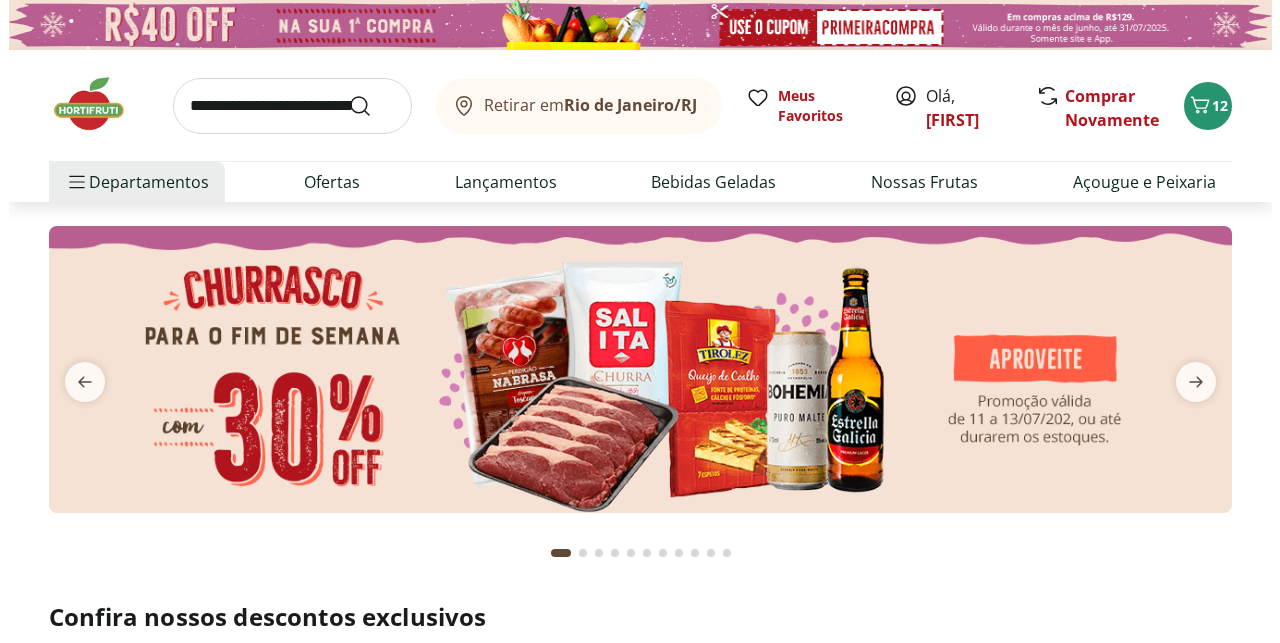 scroll, scrollTop: 0, scrollLeft: 0, axis: both 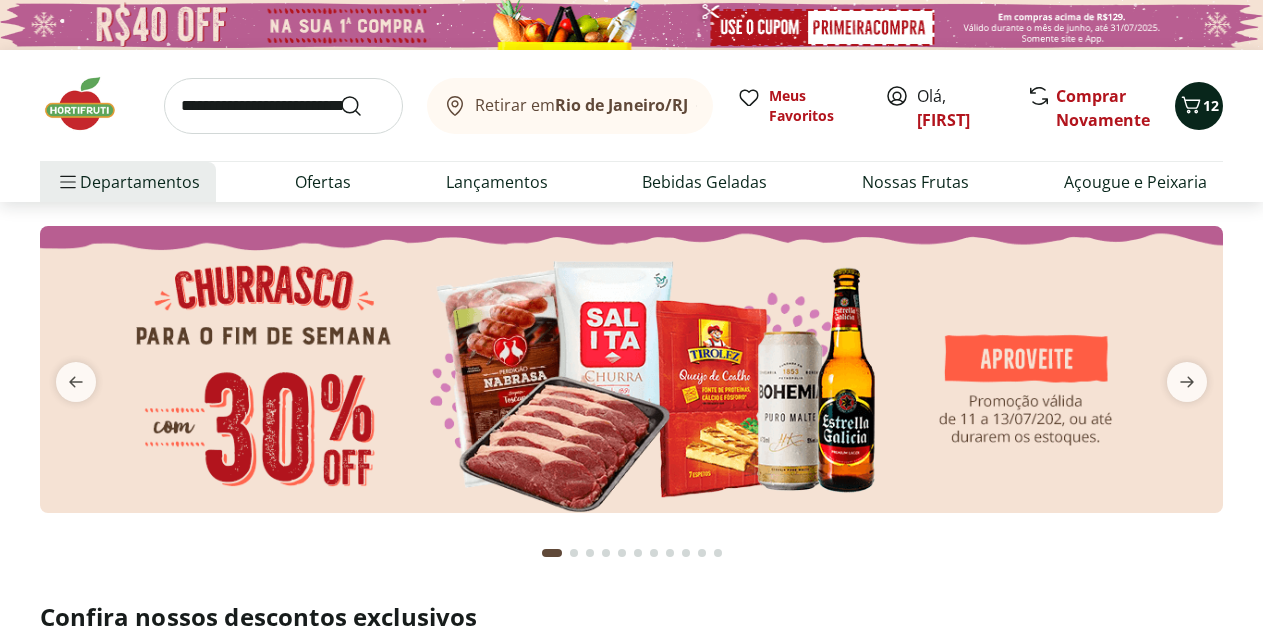 click 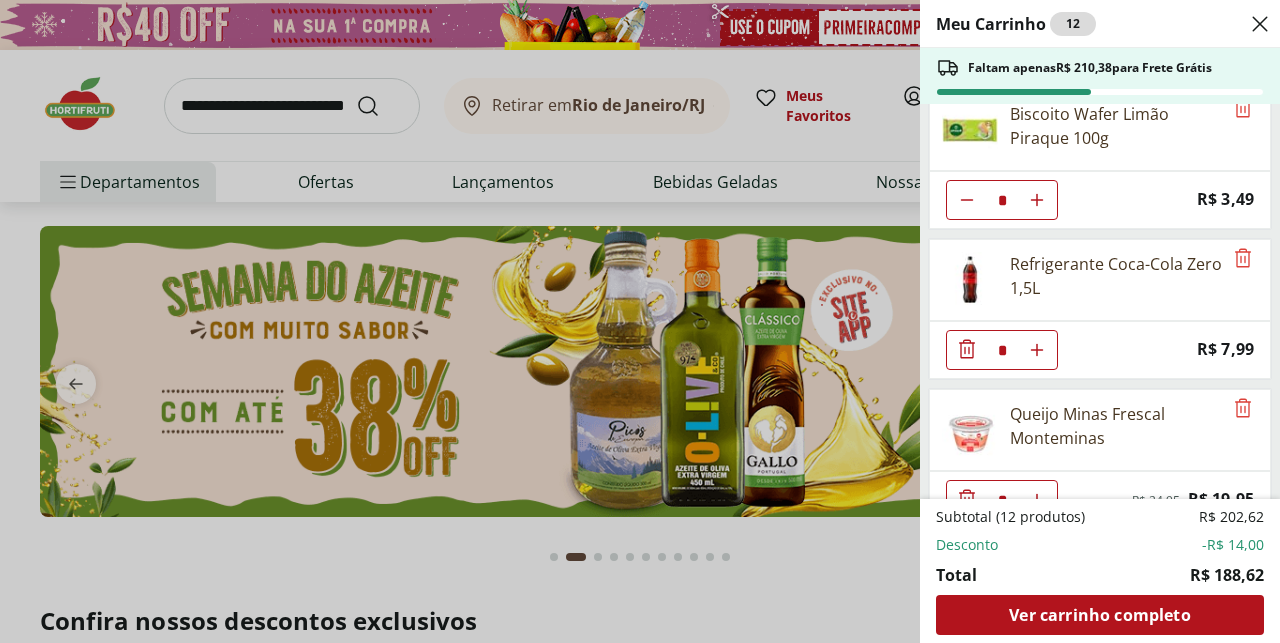 scroll, scrollTop: 963, scrollLeft: 0, axis: vertical 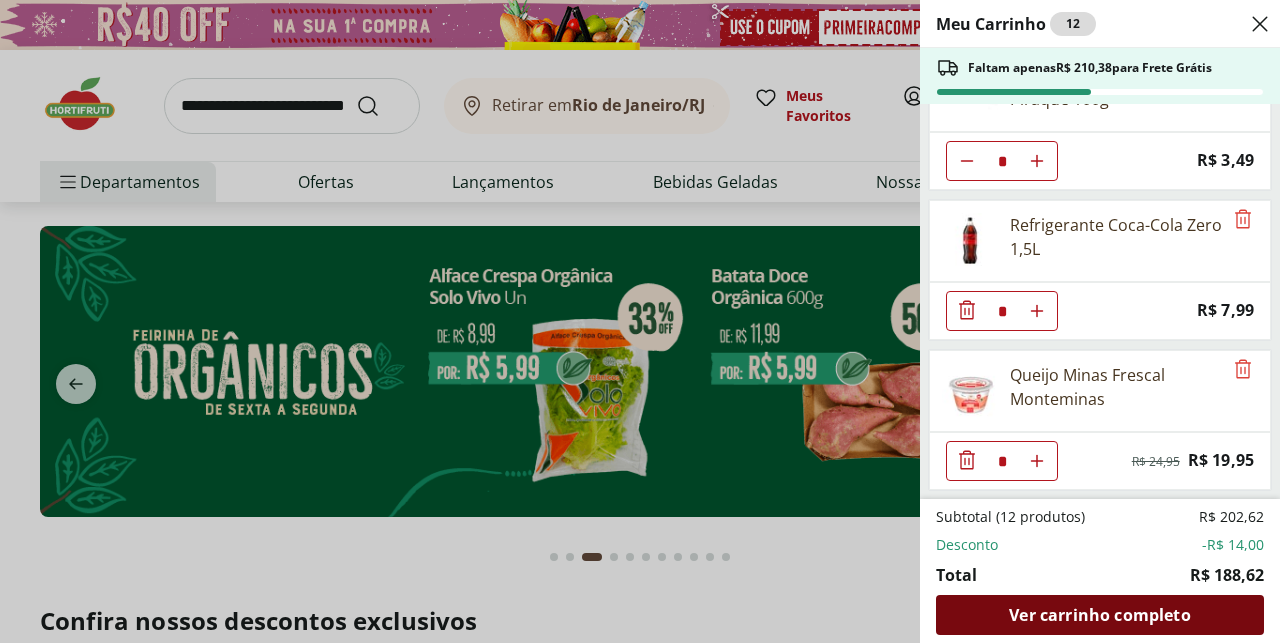 click on "Ver carrinho completo" at bounding box center (1099, 615) 